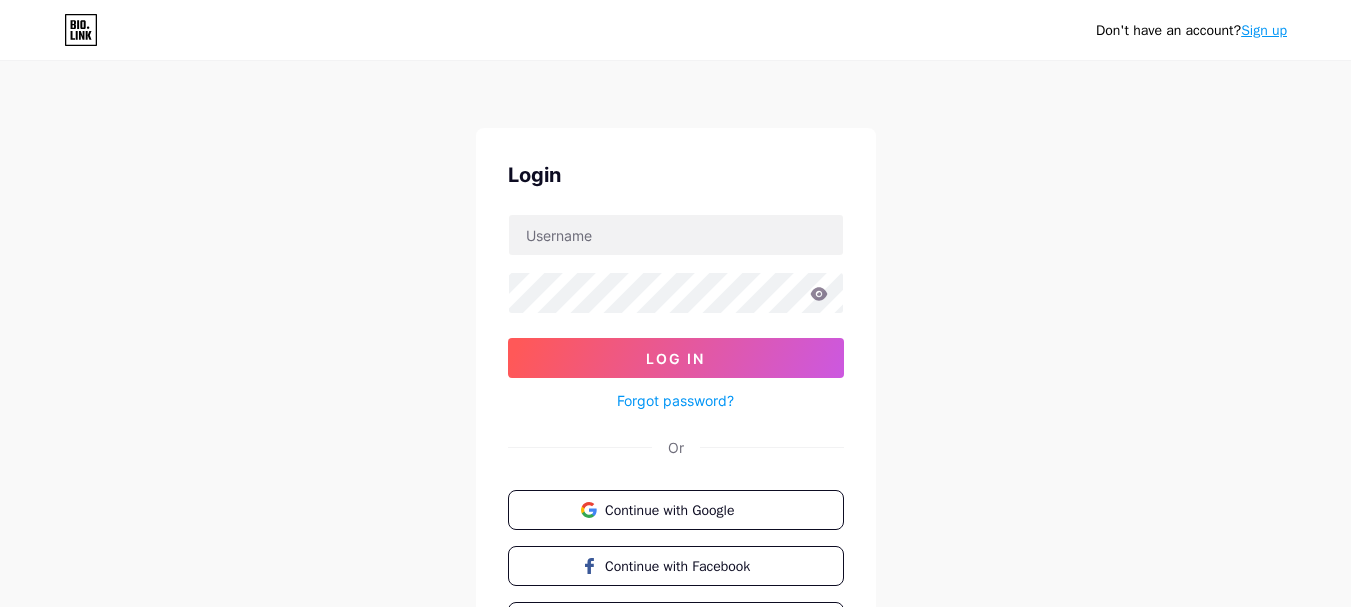 scroll, scrollTop: 0, scrollLeft: 0, axis: both 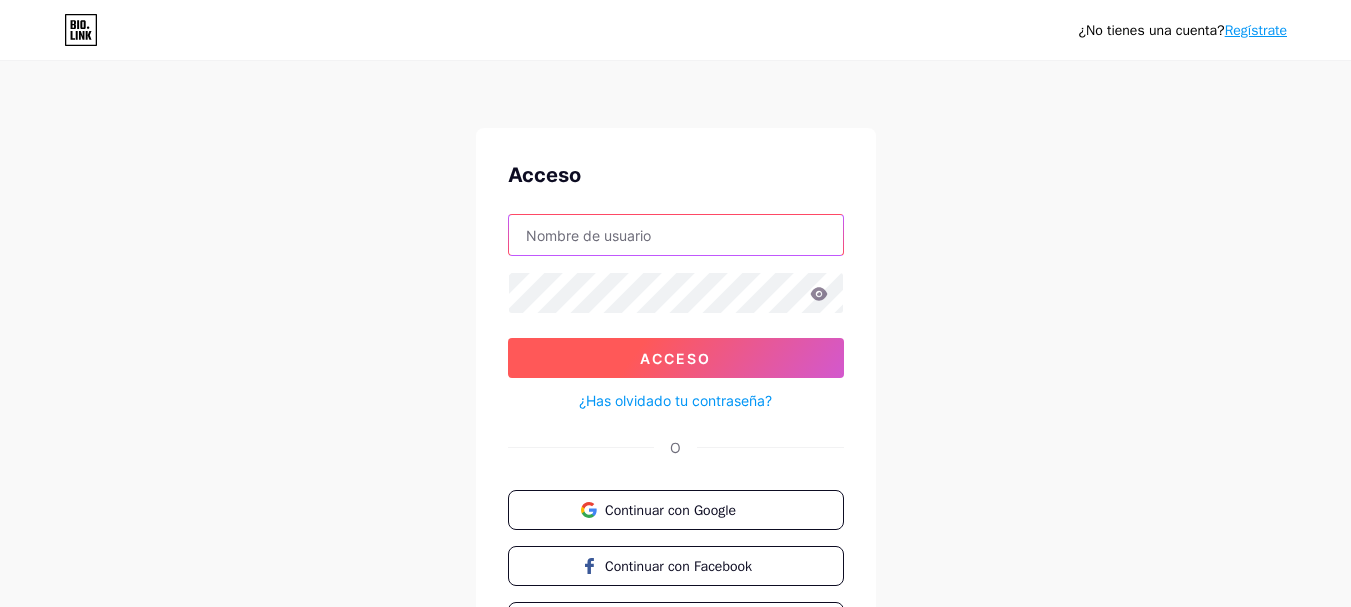 type on "[EMAIL]" 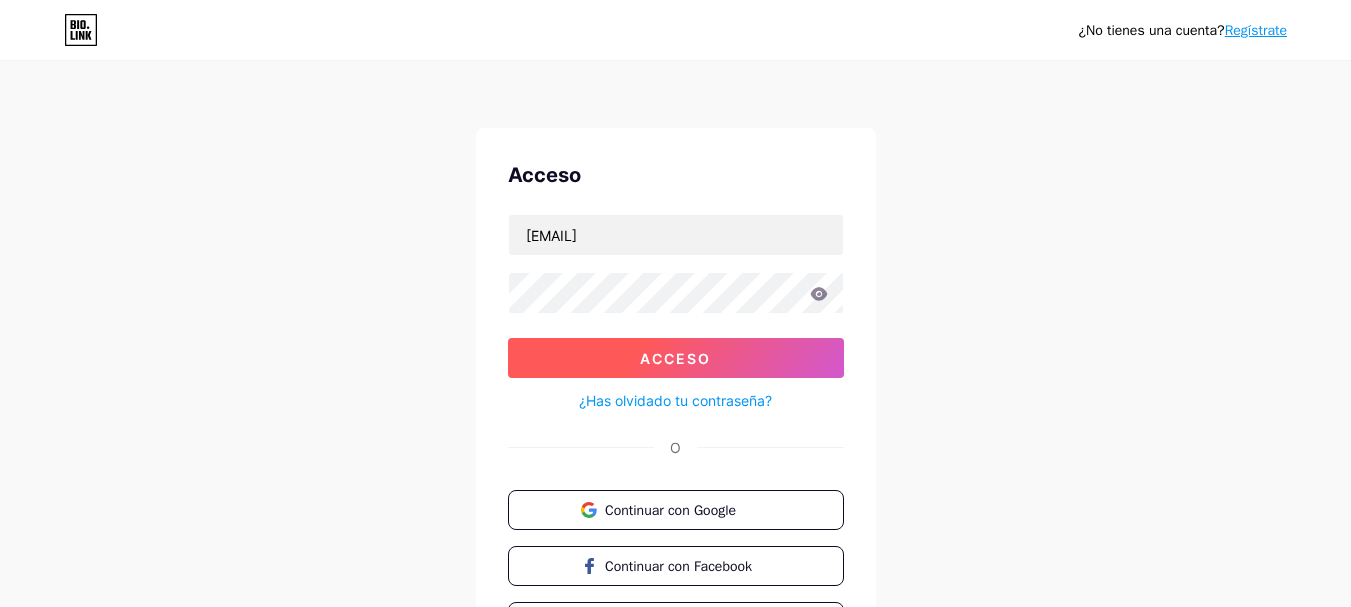 click on "Acceso" at bounding box center [676, 358] 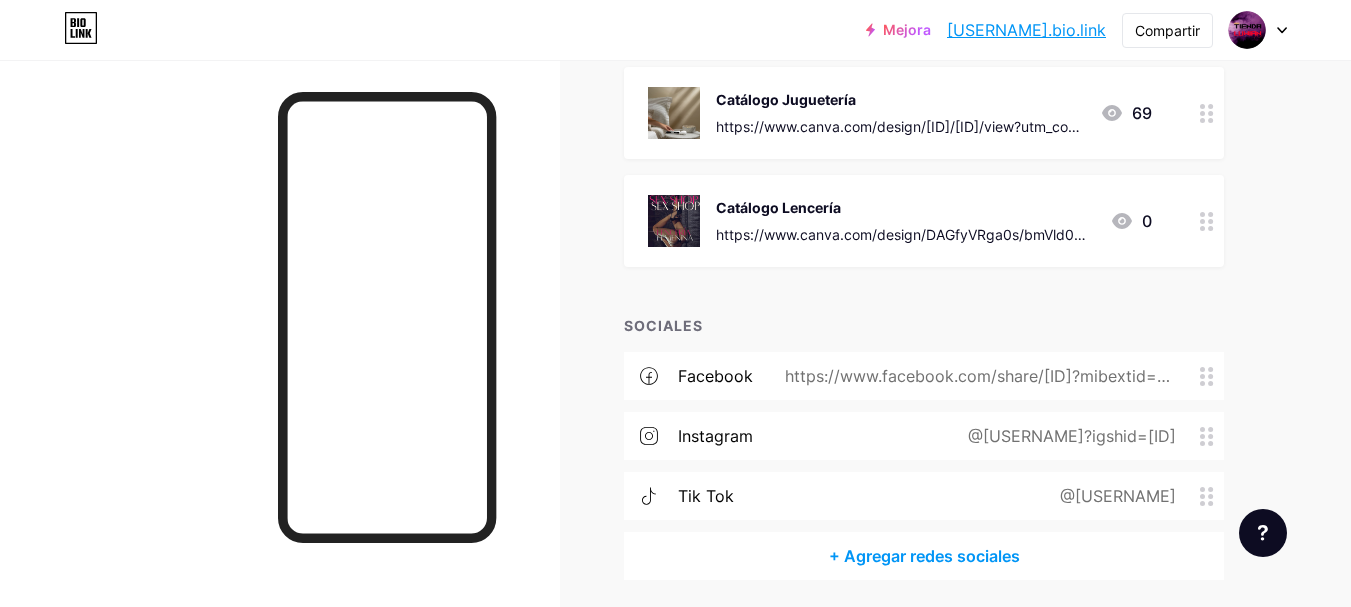 scroll, scrollTop: 531, scrollLeft: 0, axis: vertical 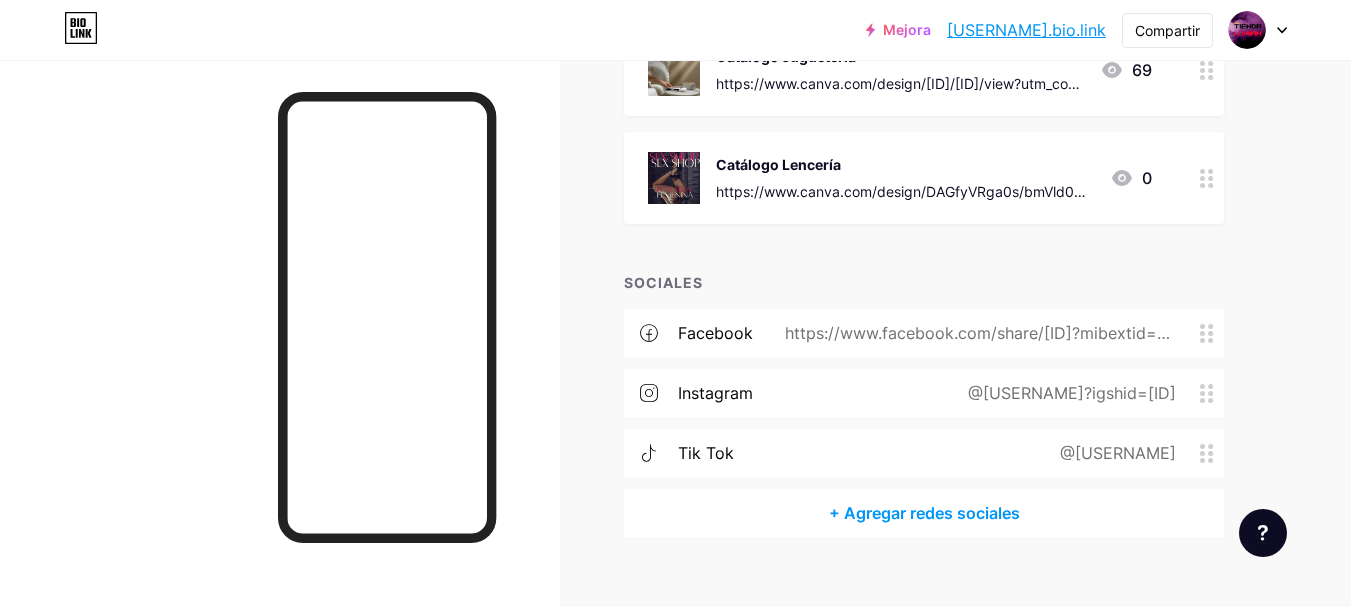 click 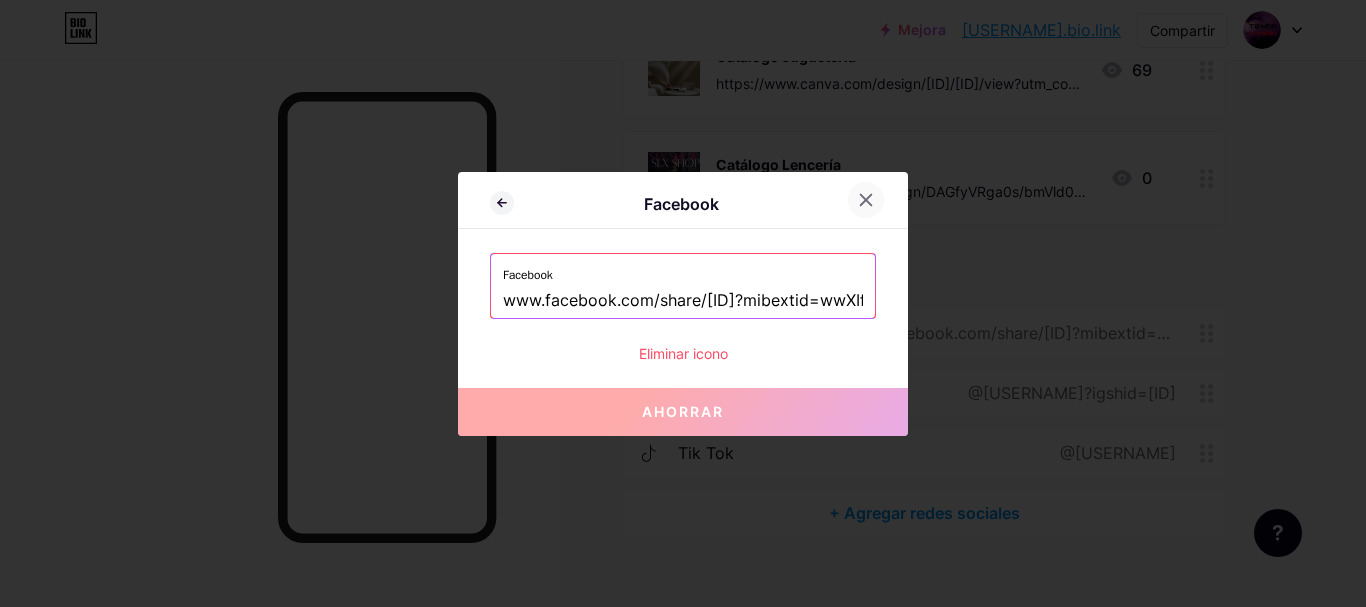 click 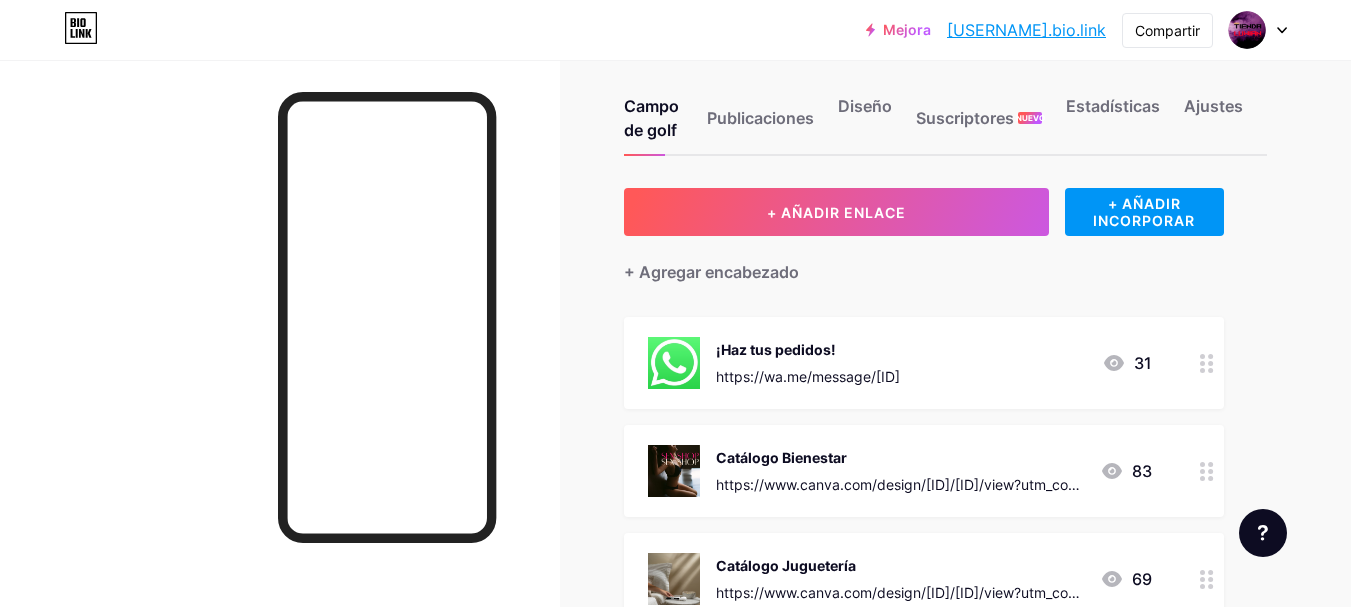 scroll, scrollTop: 0, scrollLeft: 0, axis: both 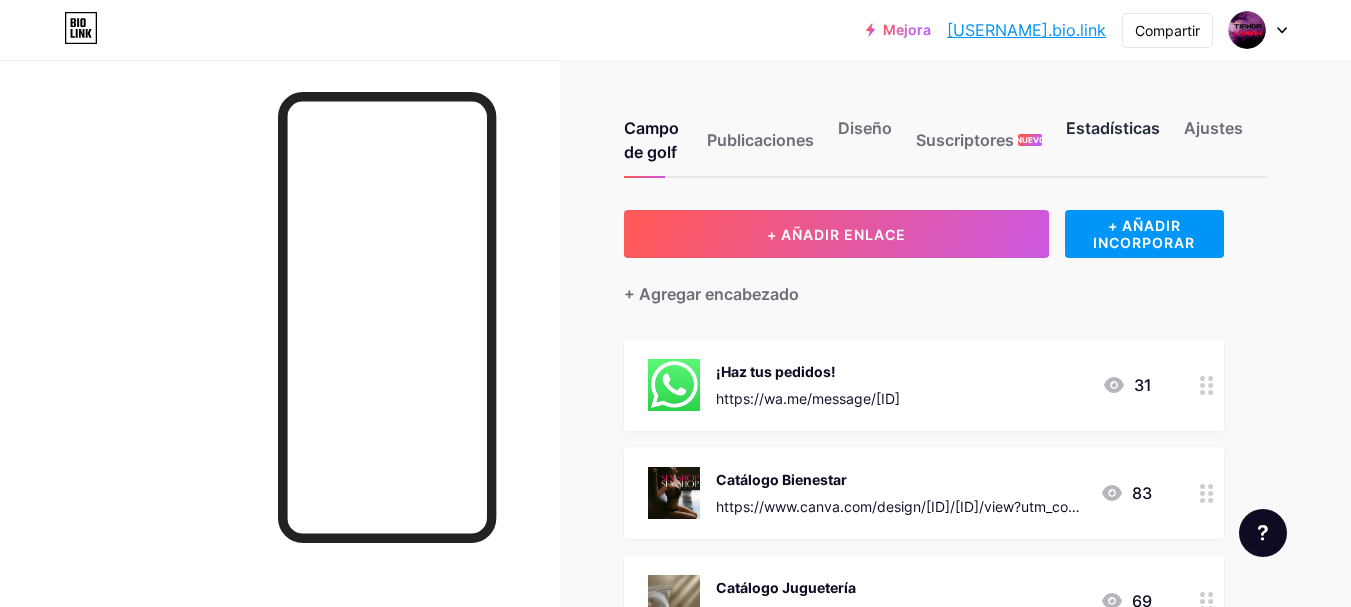 click on "Estadísticas" at bounding box center [1113, 128] 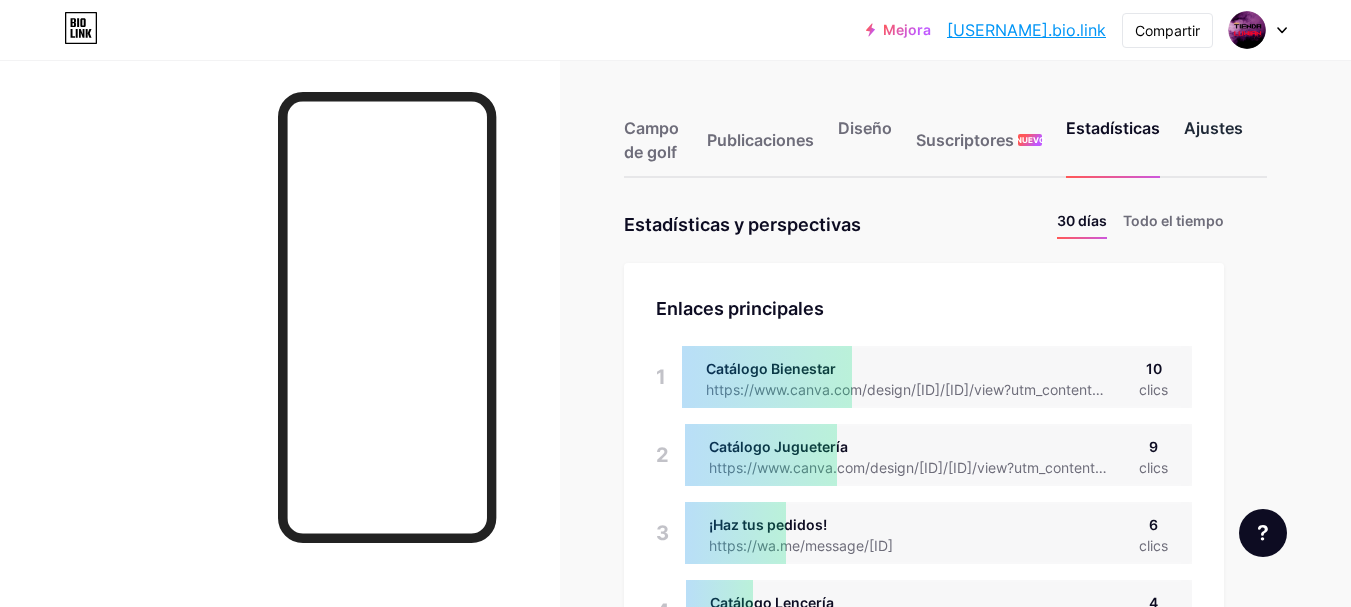 scroll, scrollTop: 999393, scrollLeft: 998649, axis: both 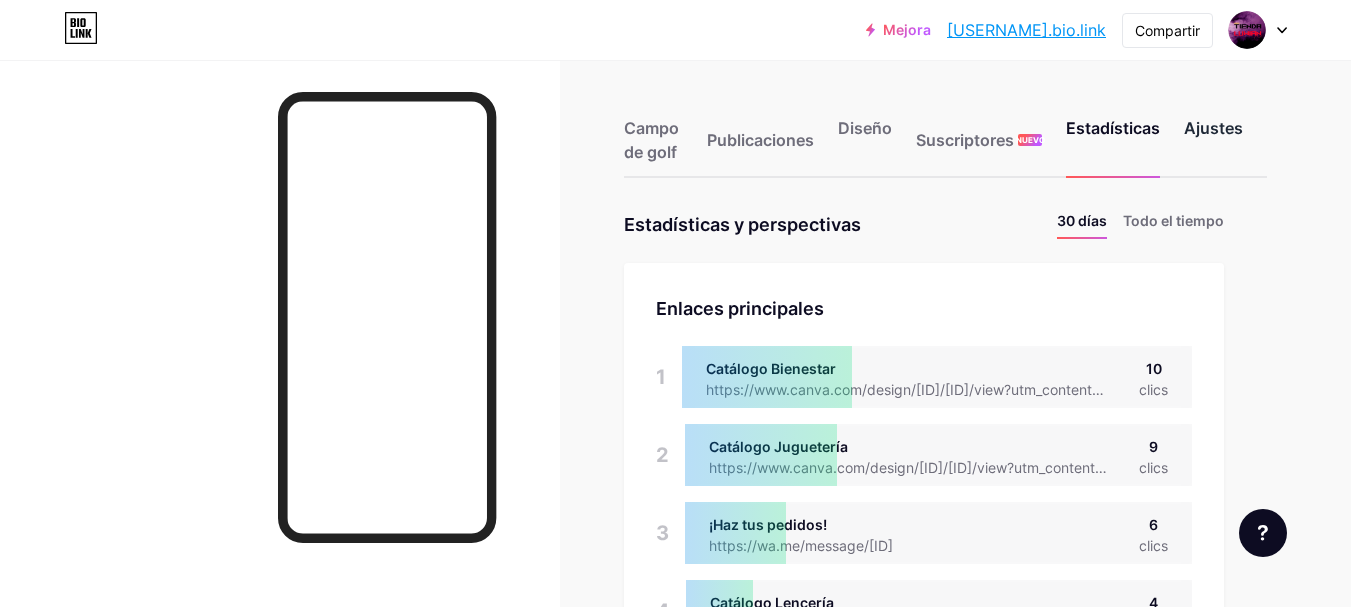 click on "Ajustes" at bounding box center [1213, 128] 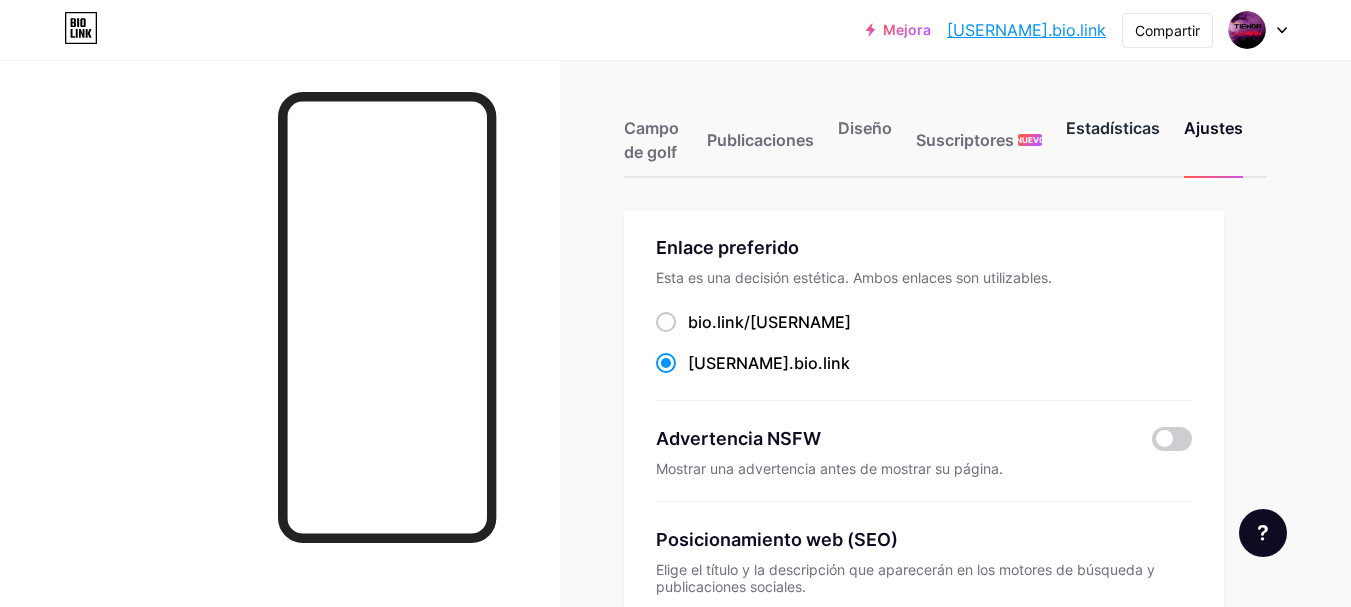 click on "Estadísticas" at bounding box center [1113, 146] 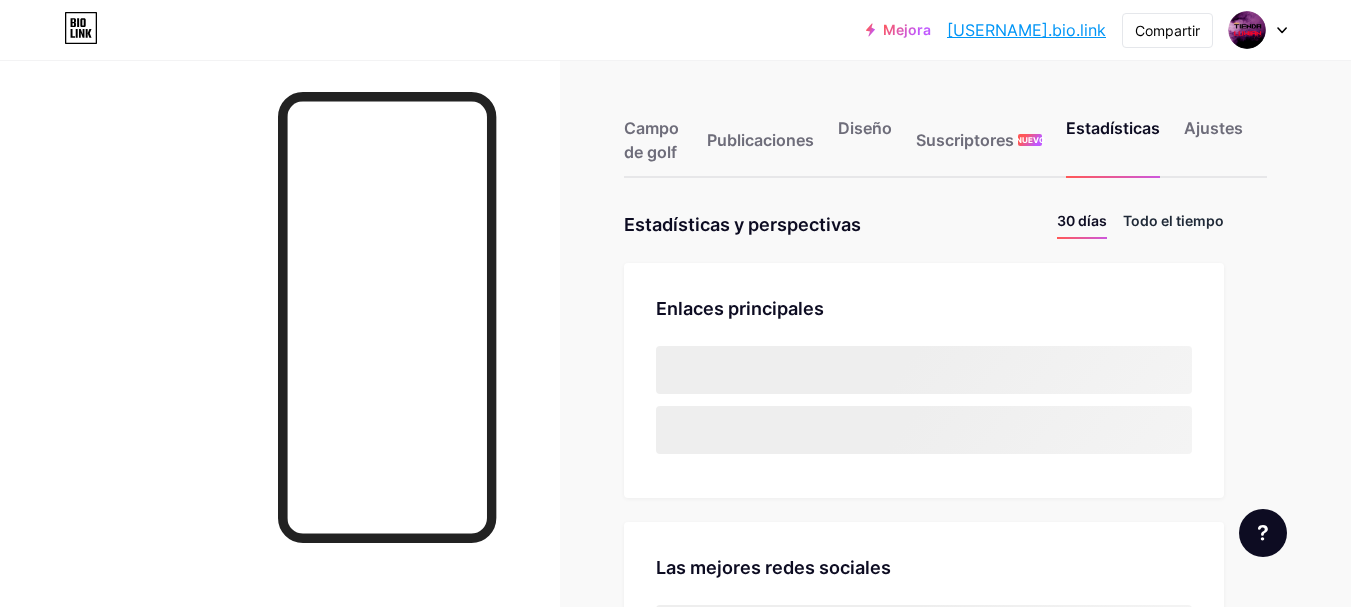 click on "Todo el tiempo" at bounding box center (1173, 220) 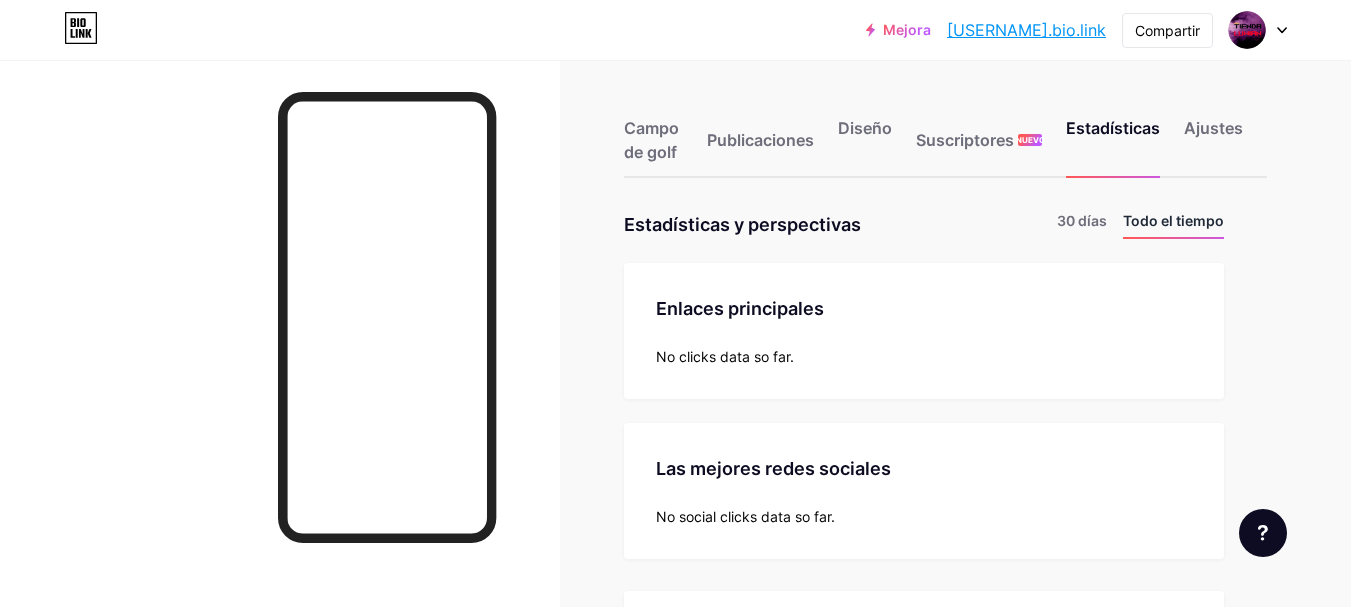 scroll, scrollTop: 999393, scrollLeft: 998649, axis: both 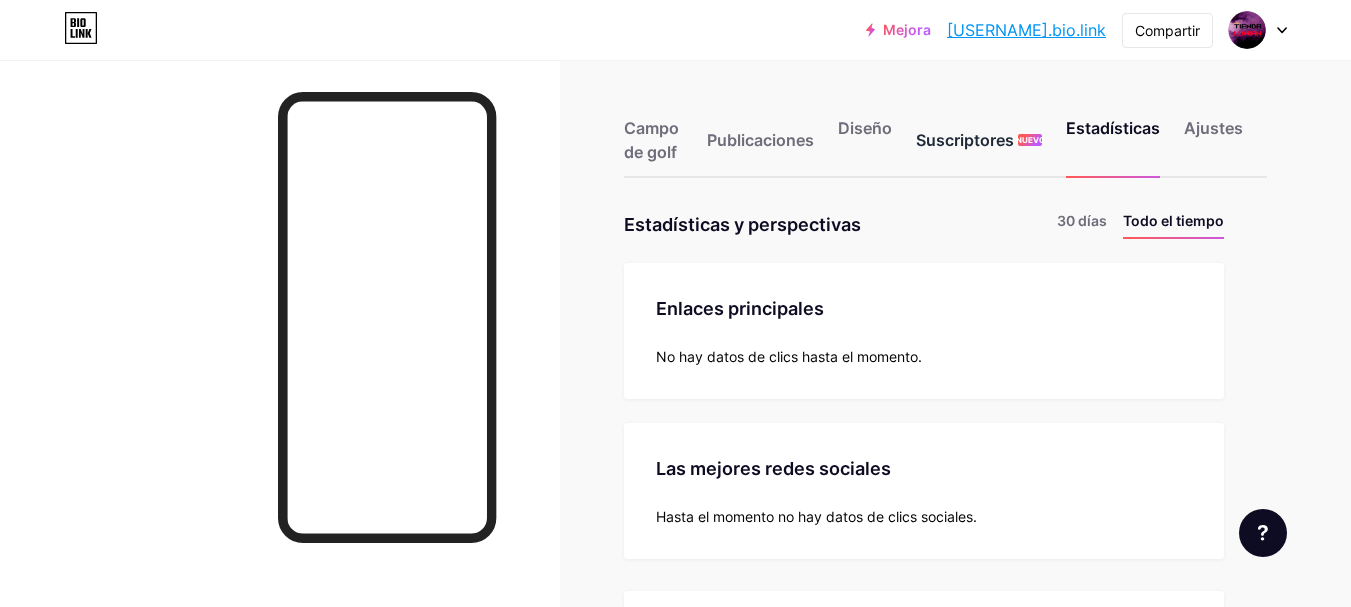 click on "Suscriptores" at bounding box center [965, 140] 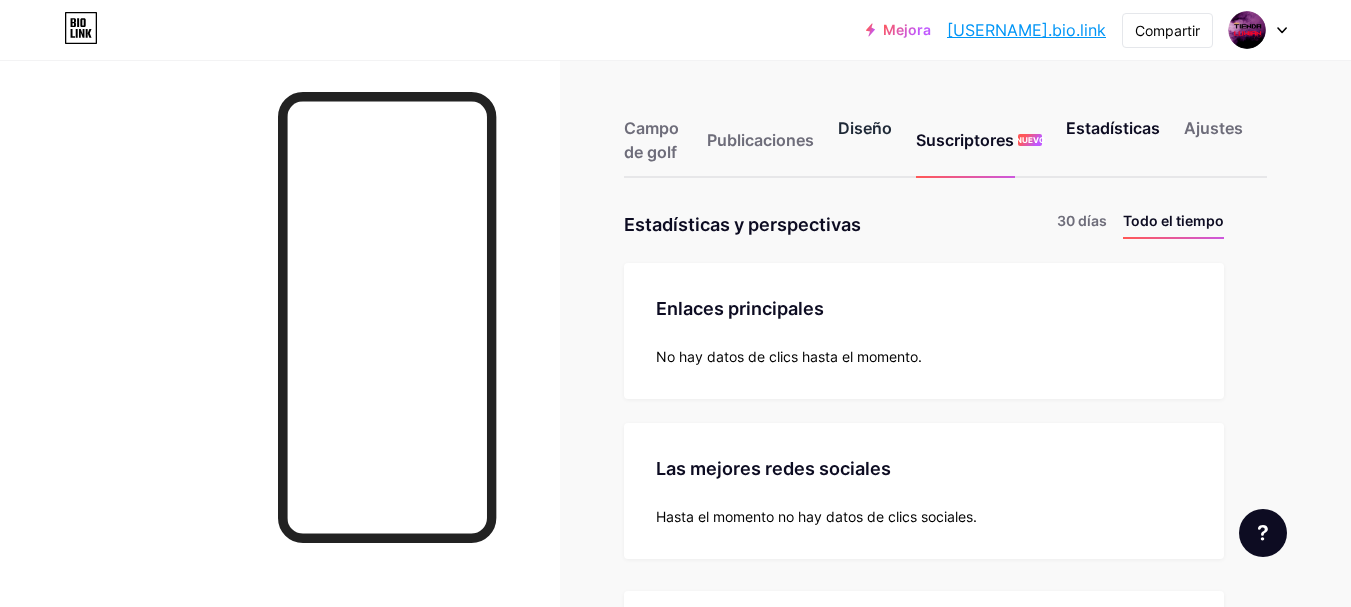 click on "Diseño" at bounding box center (865, 128) 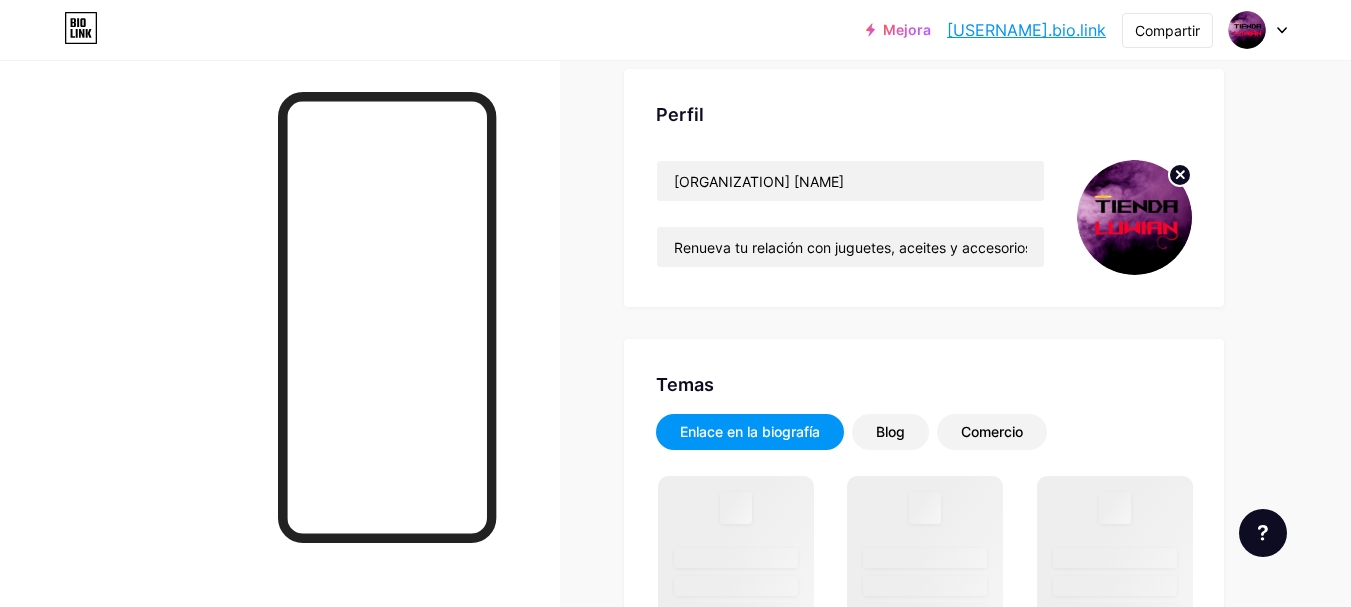 scroll, scrollTop: 254, scrollLeft: 0, axis: vertical 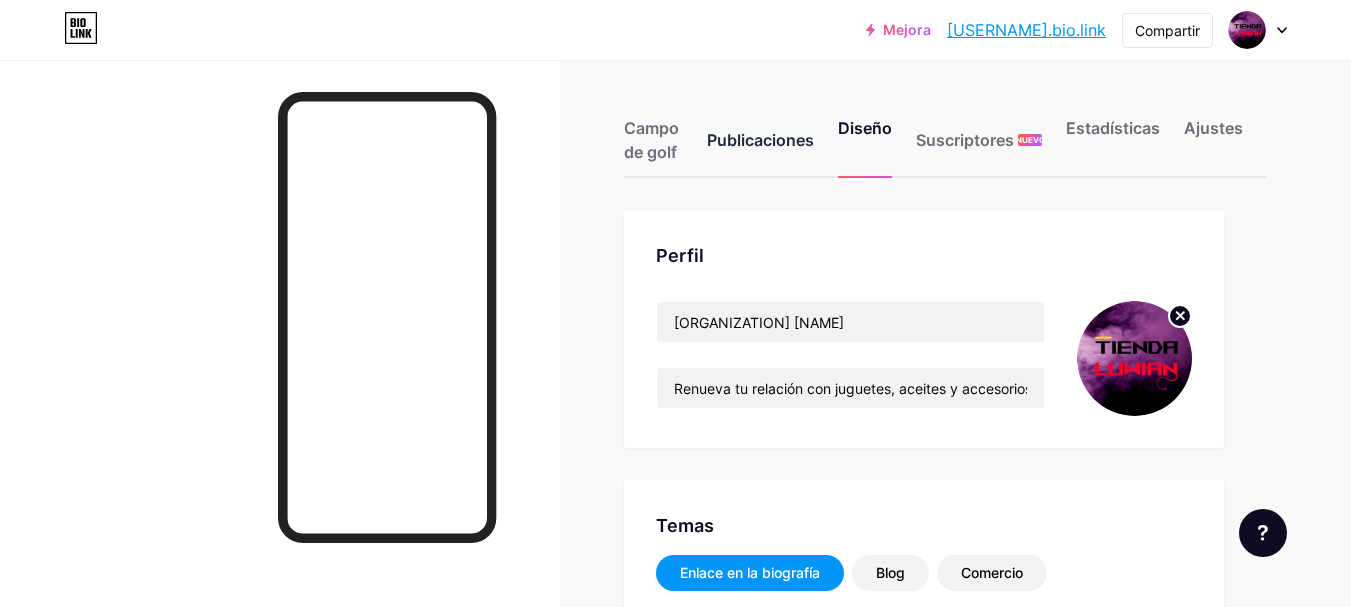 click on "Publicaciones" at bounding box center (760, 140) 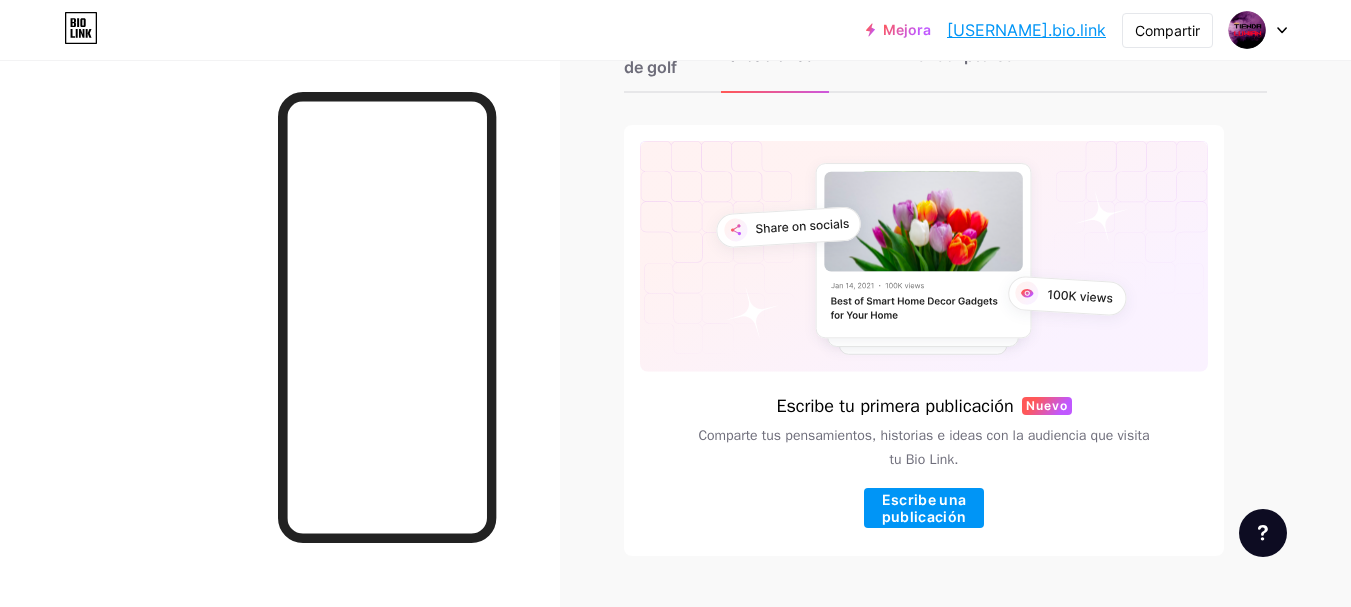 scroll, scrollTop: 127, scrollLeft: 0, axis: vertical 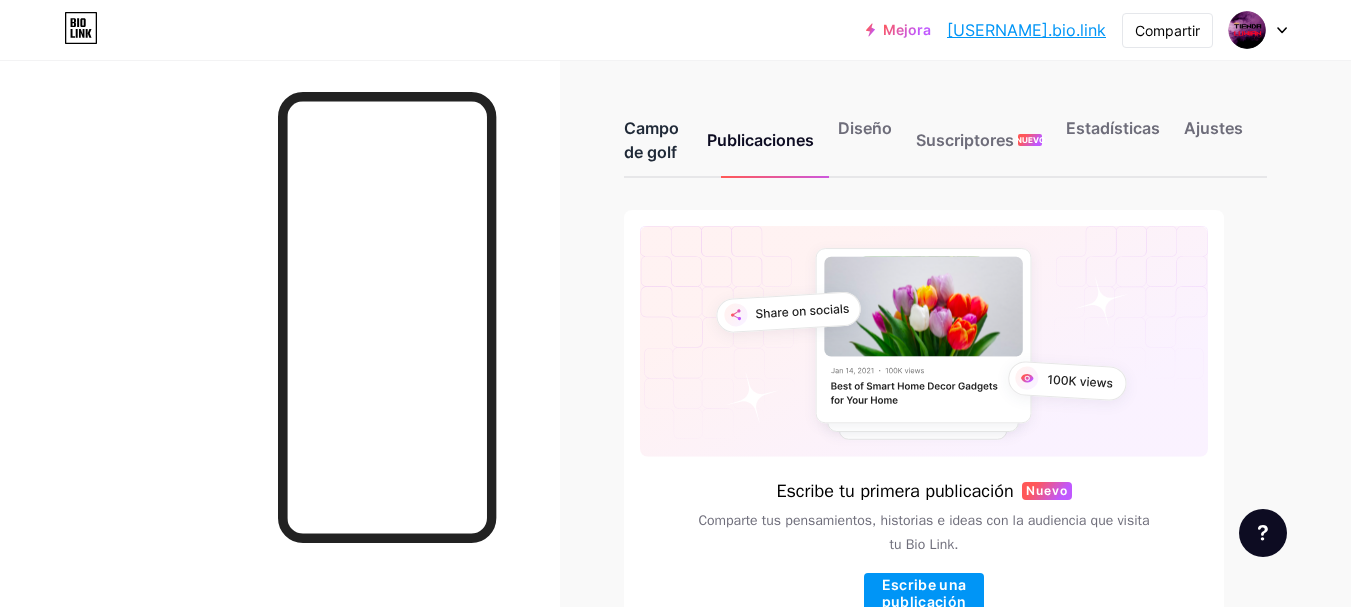 click on "Campo de golf" at bounding box center [651, 140] 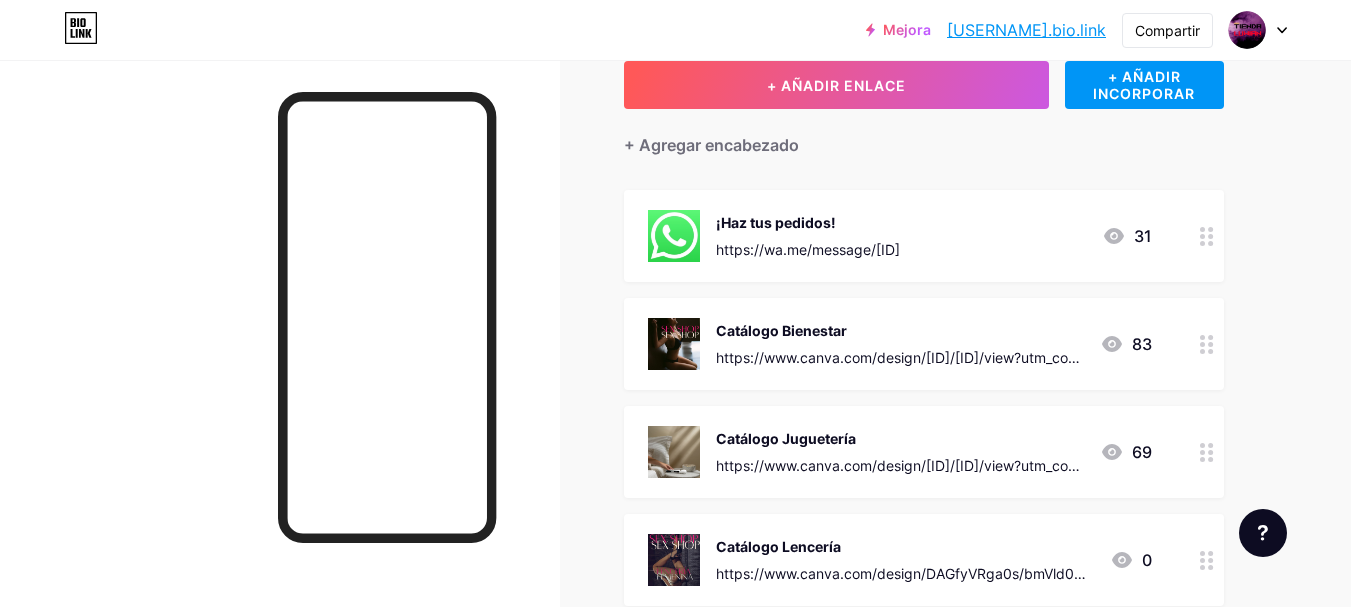 scroll, scrollTop: 188, scrollLeft: 0, axis: vertical 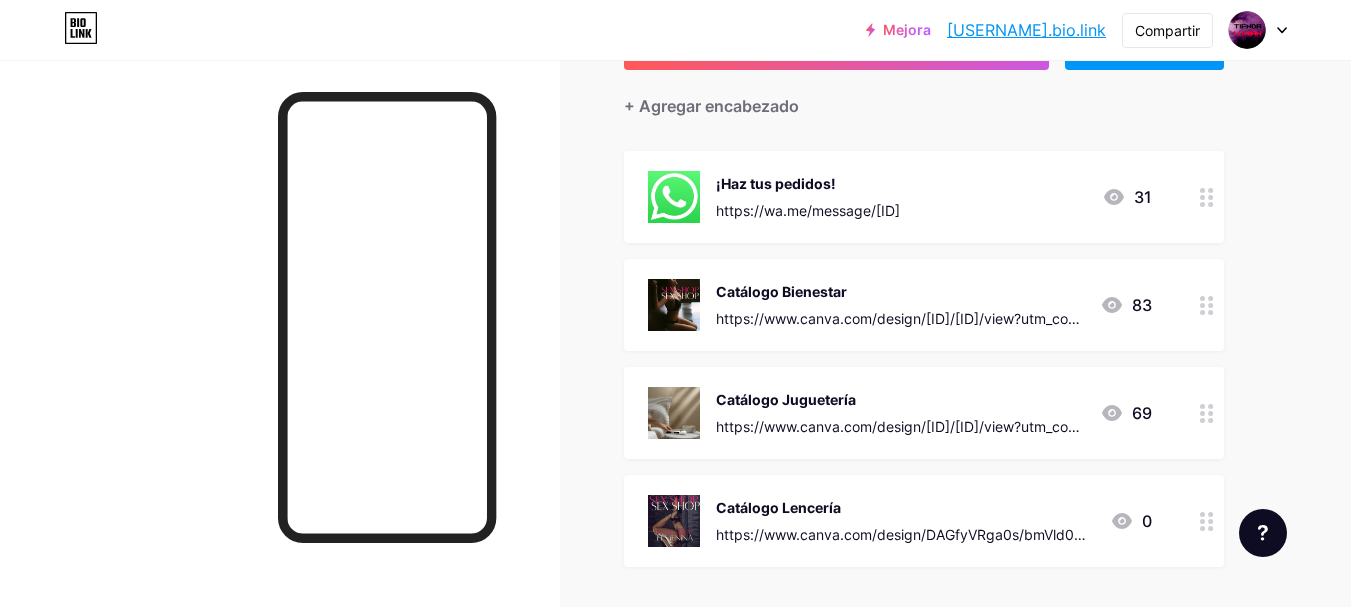 click on "83" at bounding box center (1142, 305) 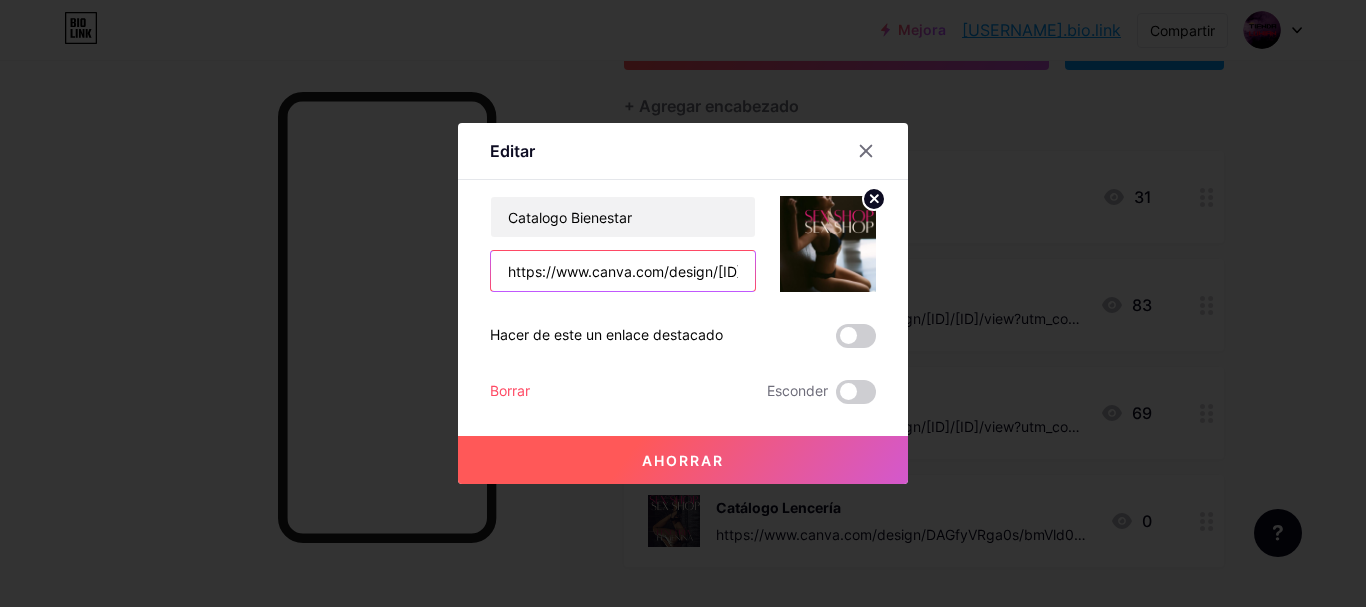 click on "https://www.canva.com/design/[ID]/[ID]/view?utm_content=[ID]&utm_campaign=designshare&utm_medium=link2&utm_source=uniquelinks&utlId=[ID]" at bounding box center [623, 271] 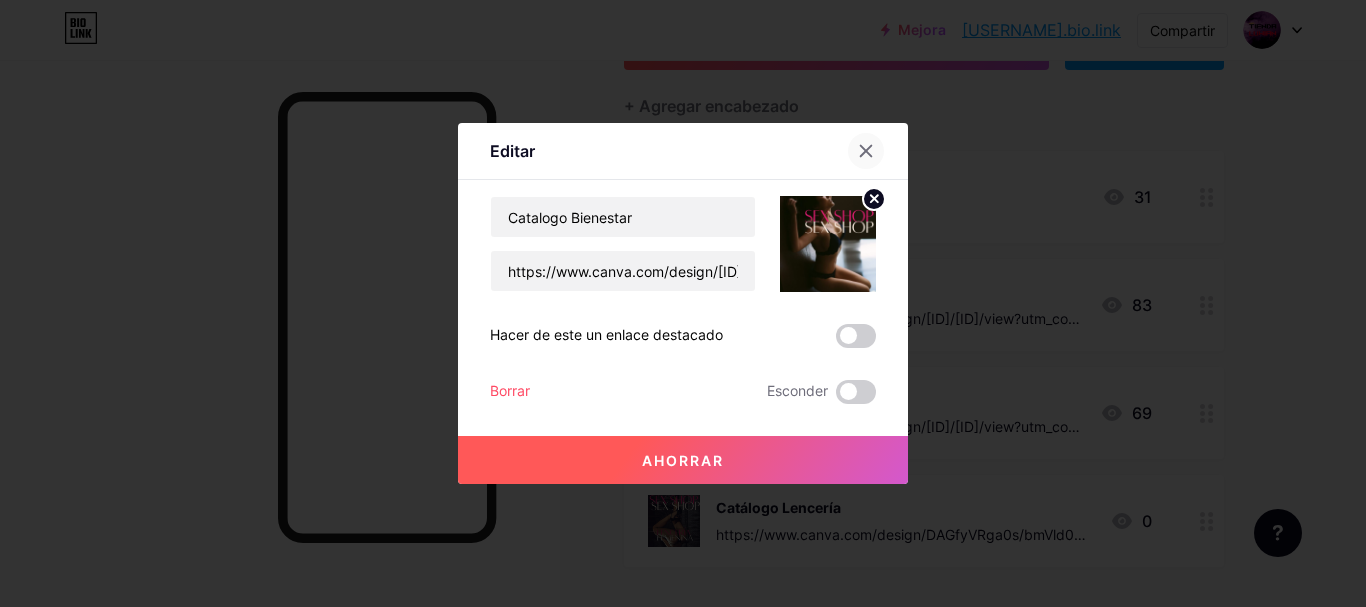 click 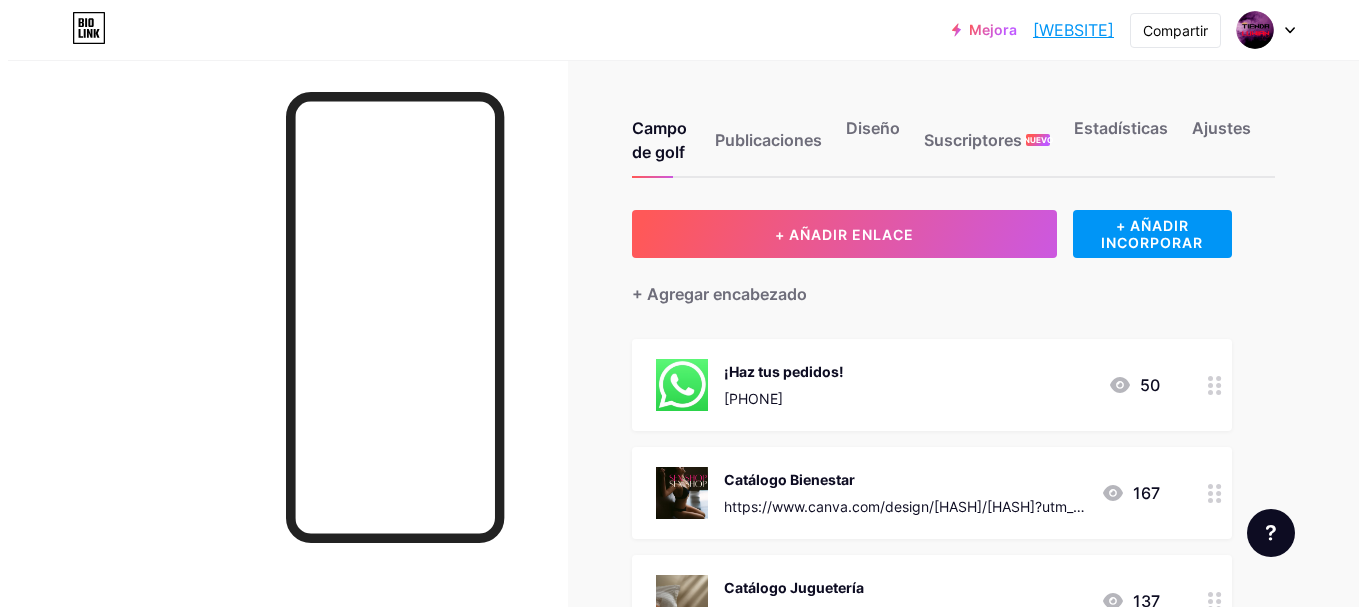 scroll, scrollTop: 0, scrollLeft: 0, axis: both 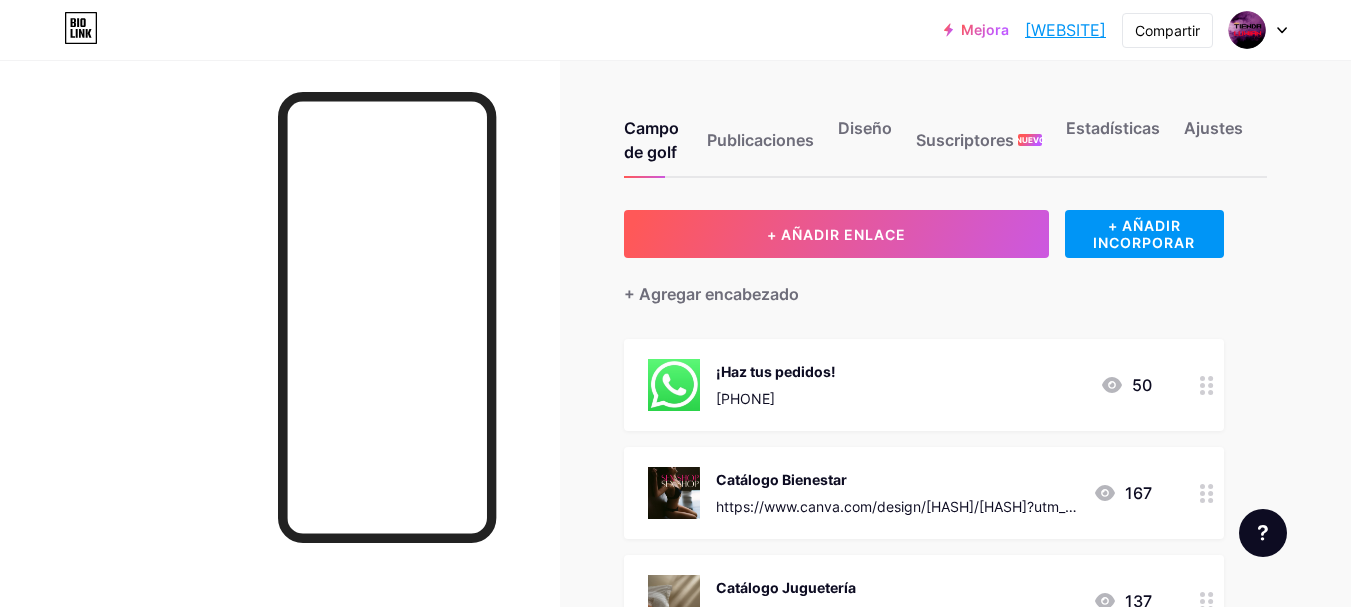 click 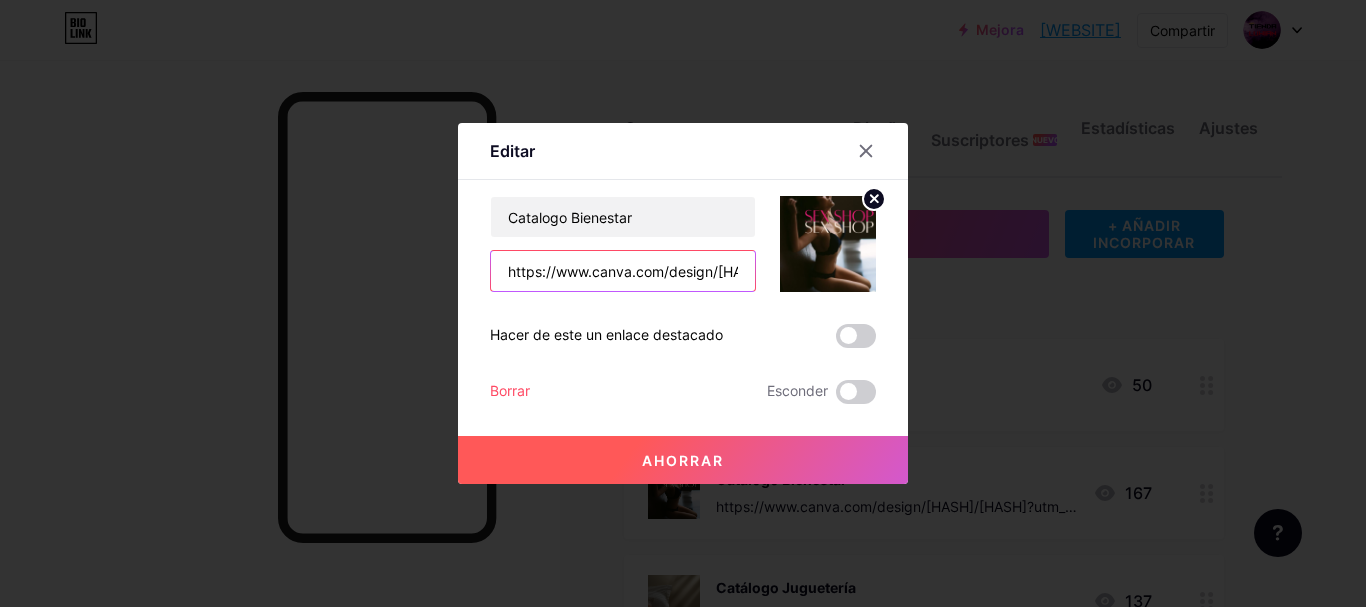 click on "https://www.canva.com/design/[ID]/[ID]/view?utm_content=[ID]&utm_campaign=designshare&utm_medium=link2&utm_source=uniquelinks&utlId=[ID]" at bounding box center (623, 271) 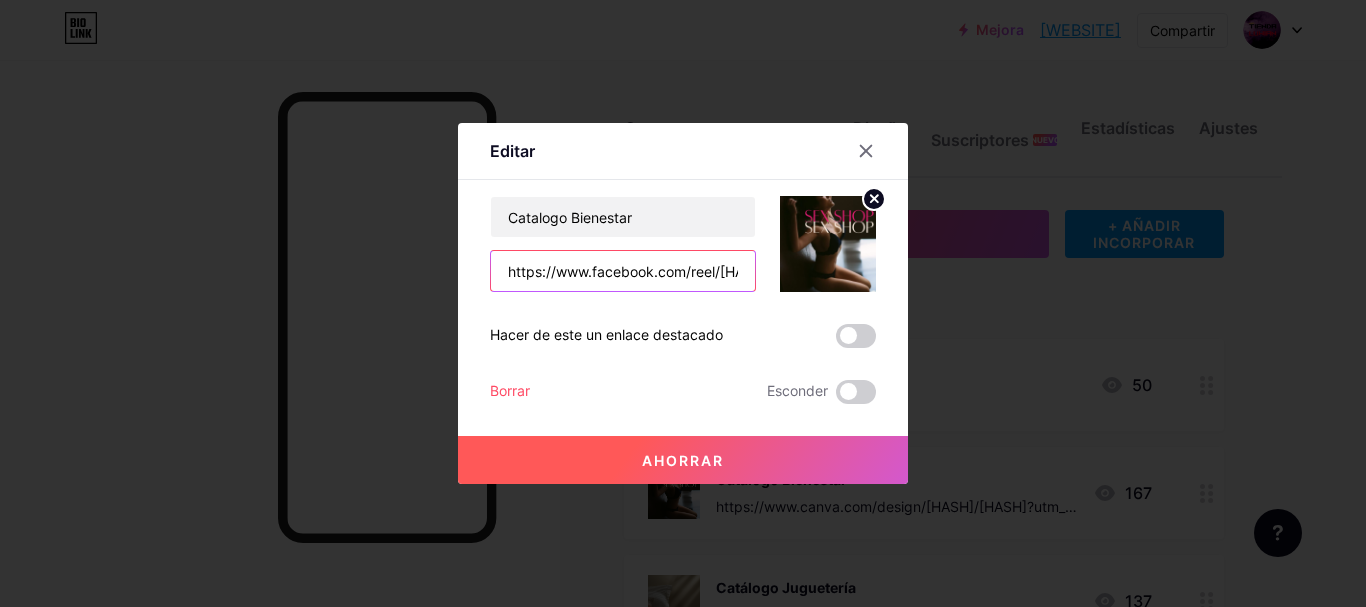 scroll, scrollTop: 0, scrollLeft: 112, axis: horizontal 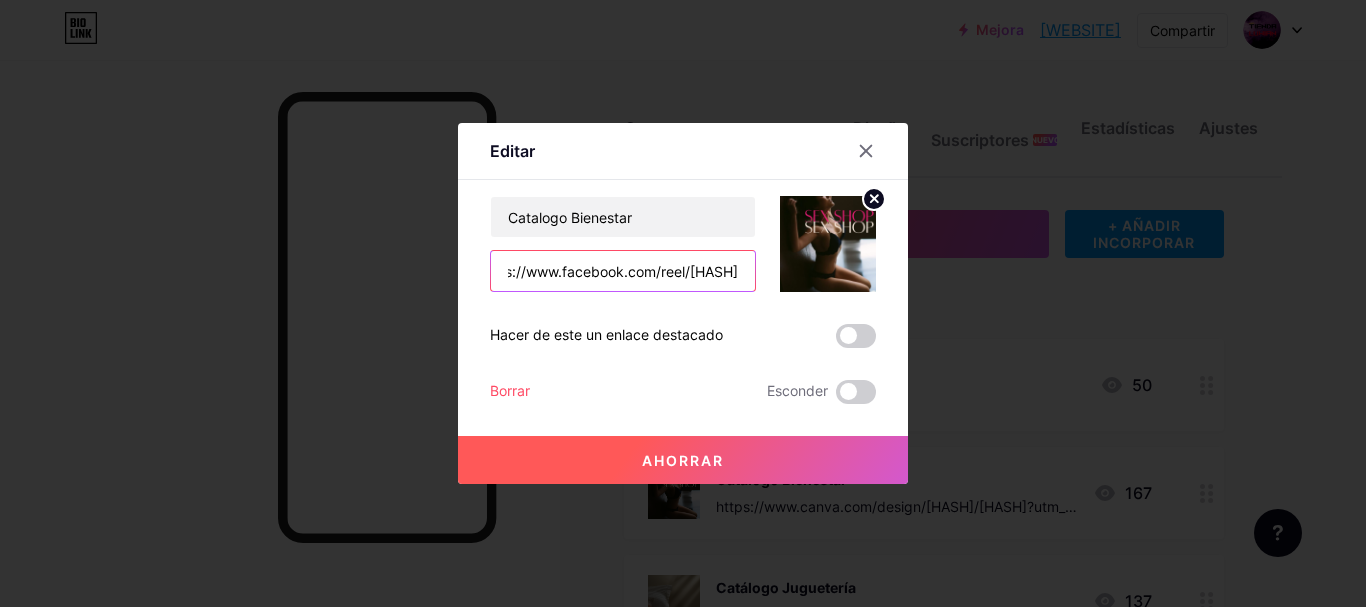 type on "https://www.facebook.com/reel/1059969466111681" 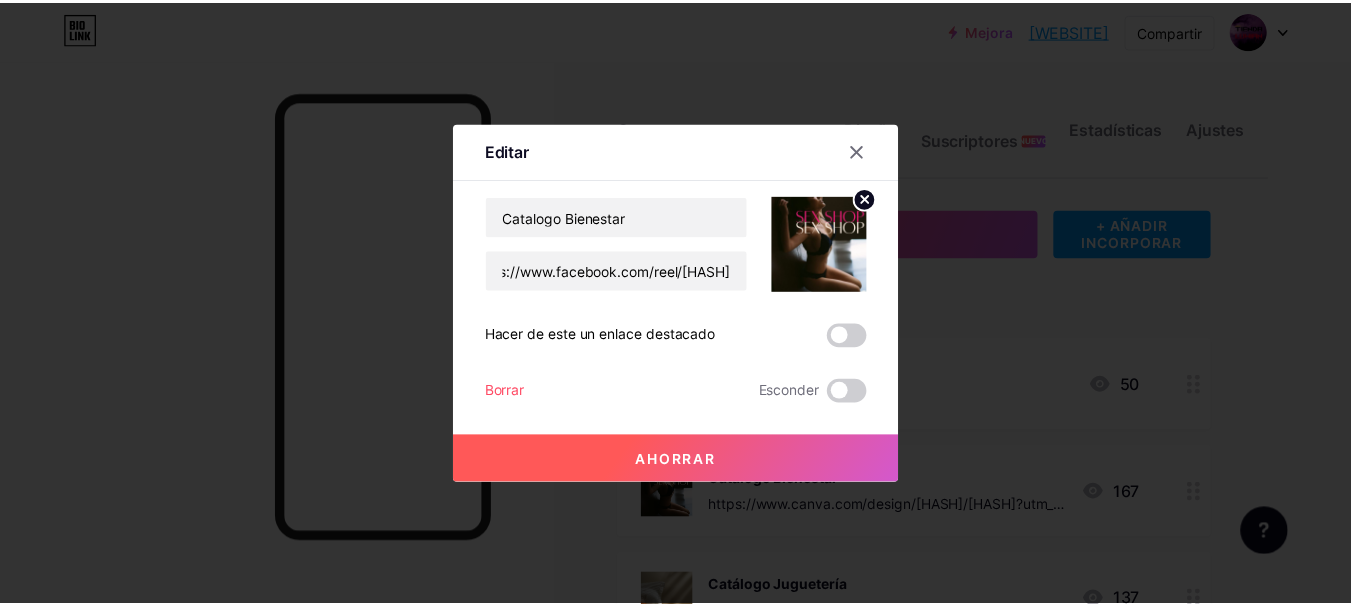 scroll, scrollTop: 0, scrollLeft: 0, axis: both 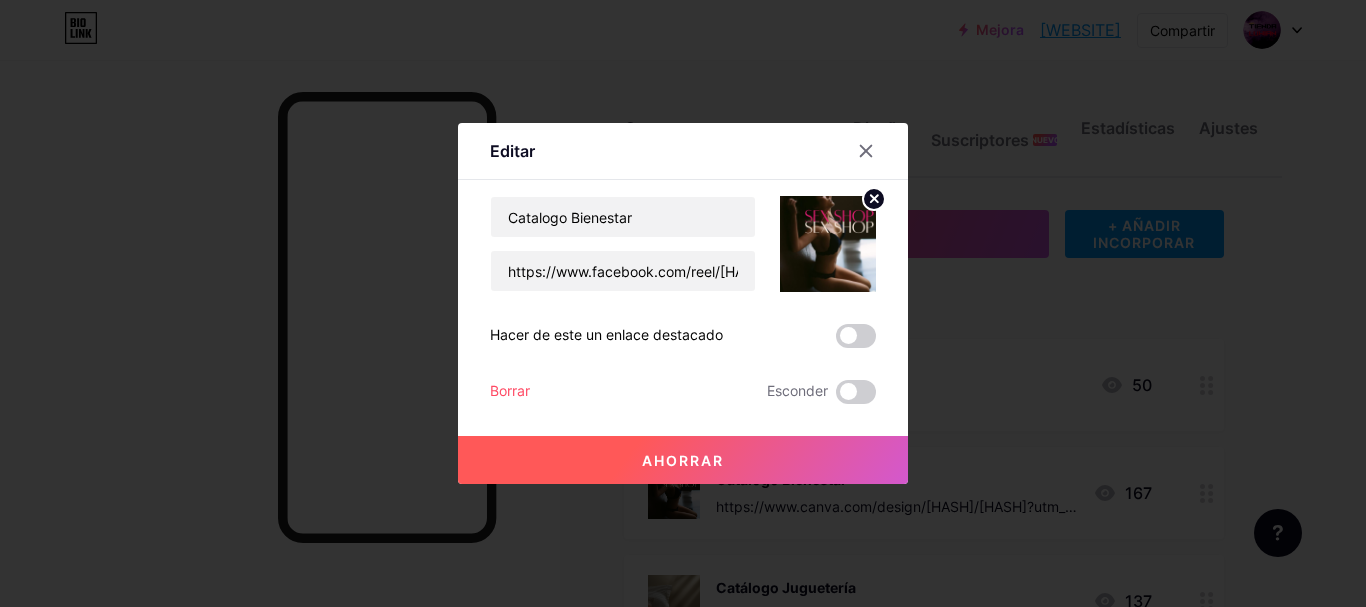 click on "Ahorrar" at bounding box center (683, 460) 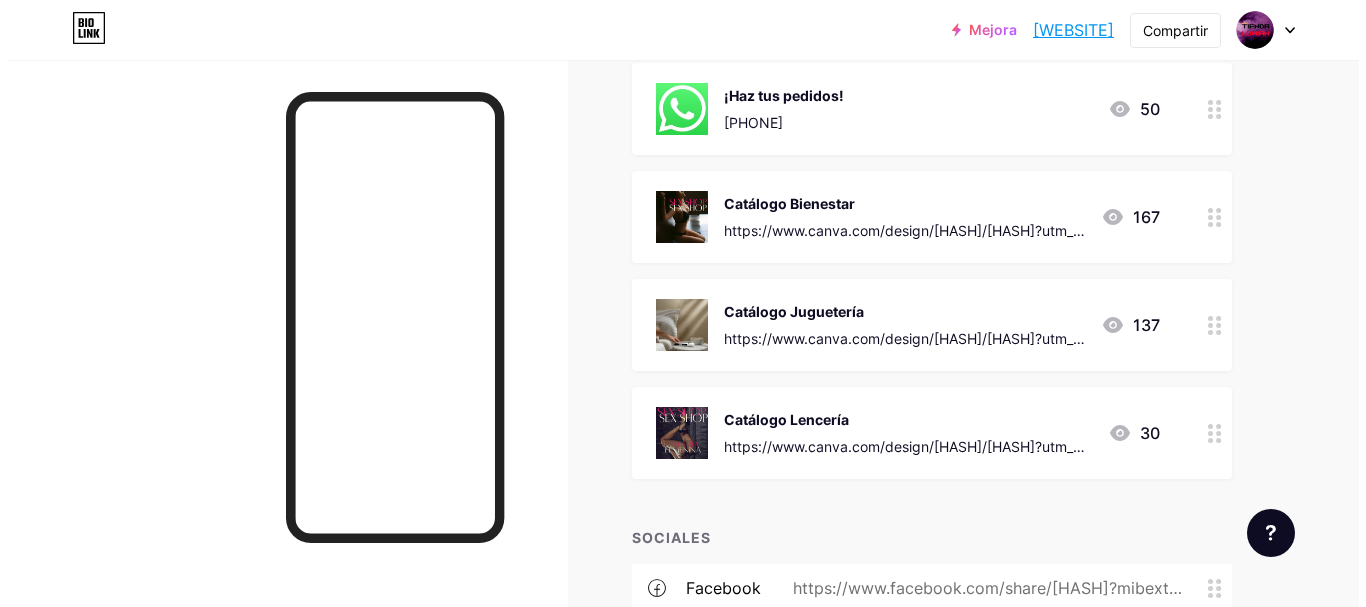scroll, scrollTop: 278, scrollLeft: 0, axis: vertical 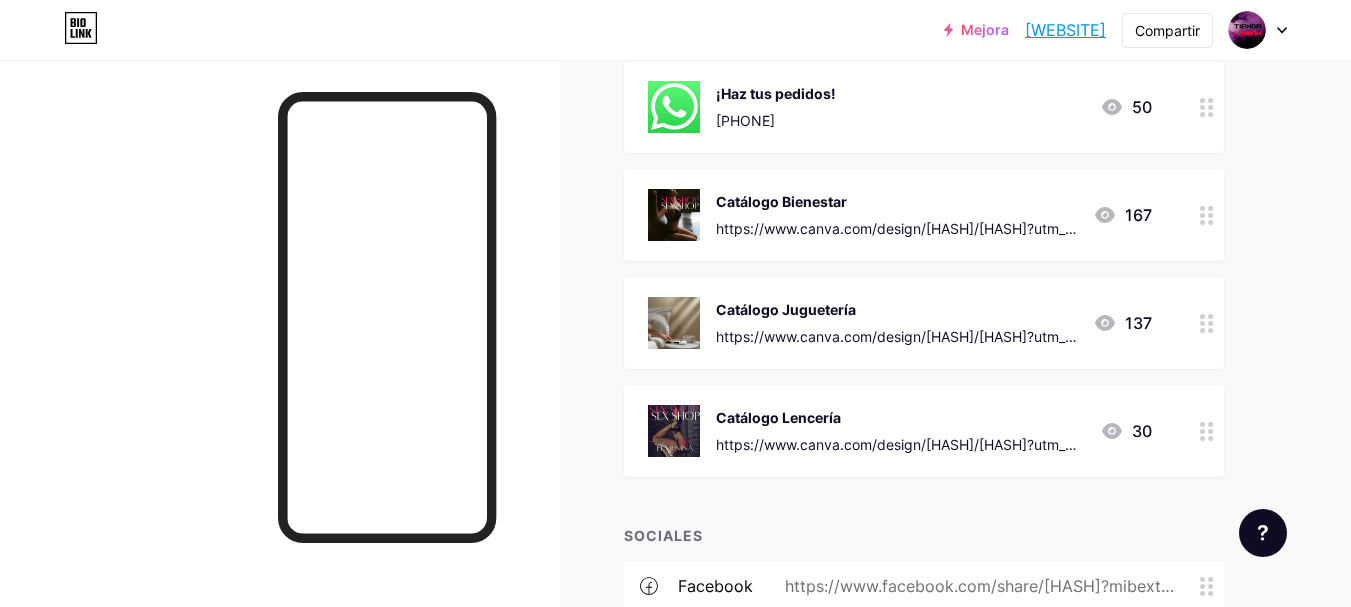 click 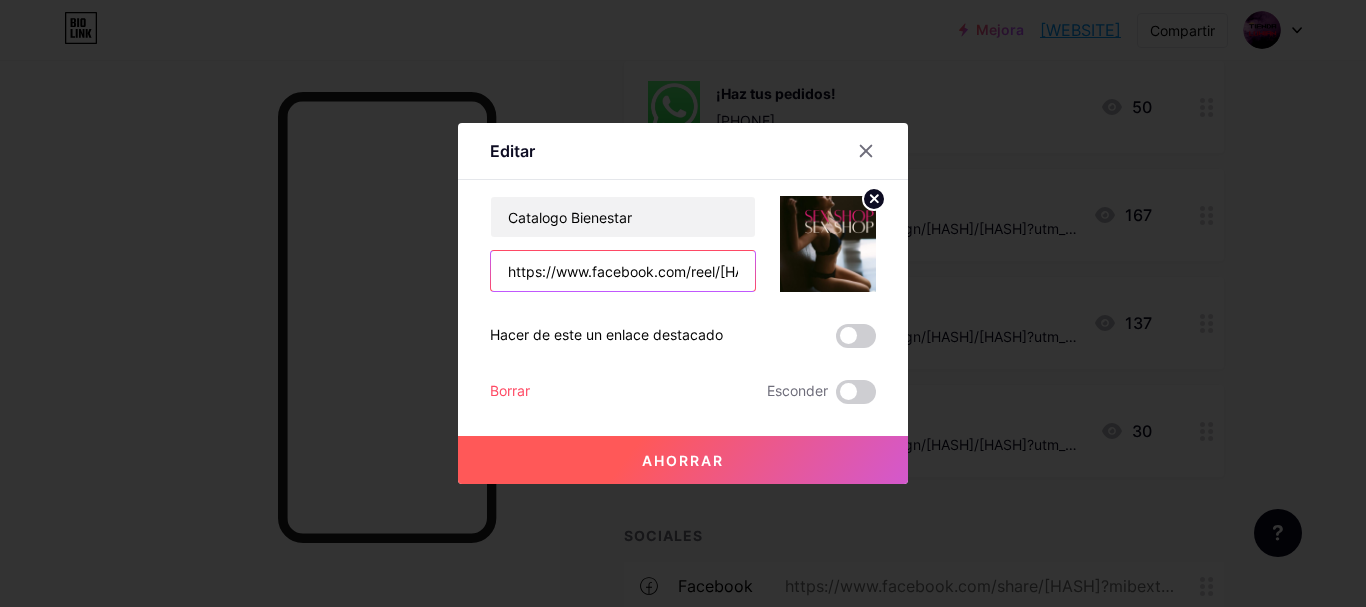 click on "https://www.facebook.com/reel/1059969466111681" at bounding box center [623, 271] 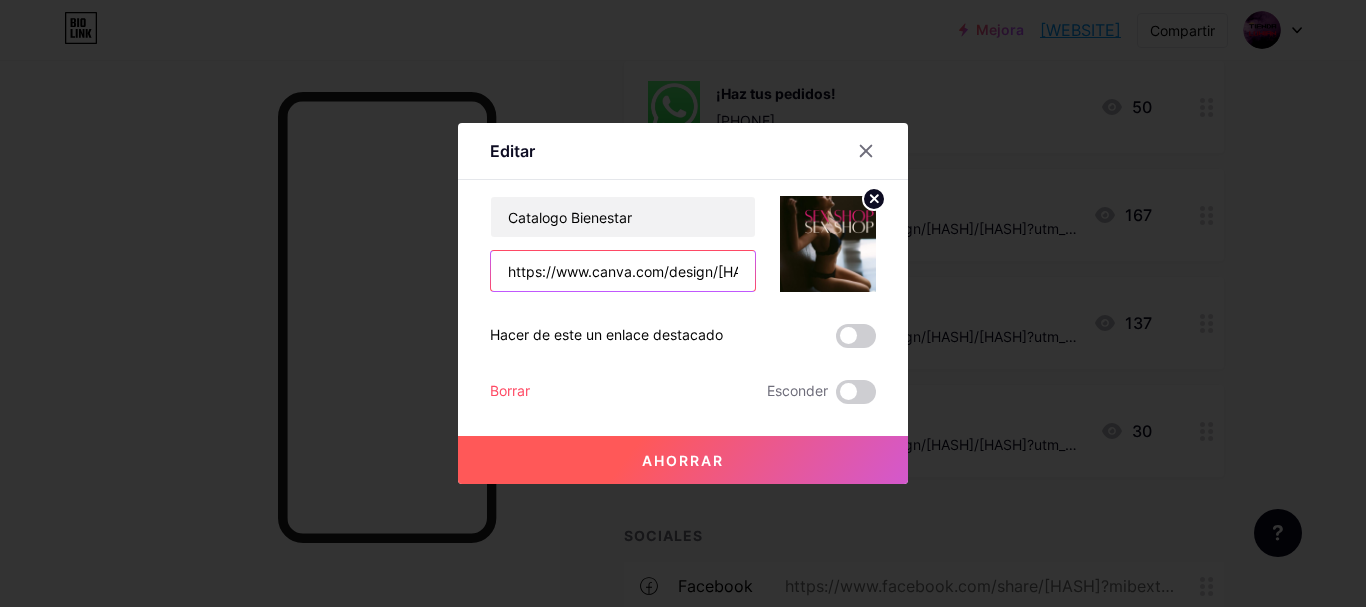 scroll, scrollTop: 0, scrollLeft: 312, axis: horizontal 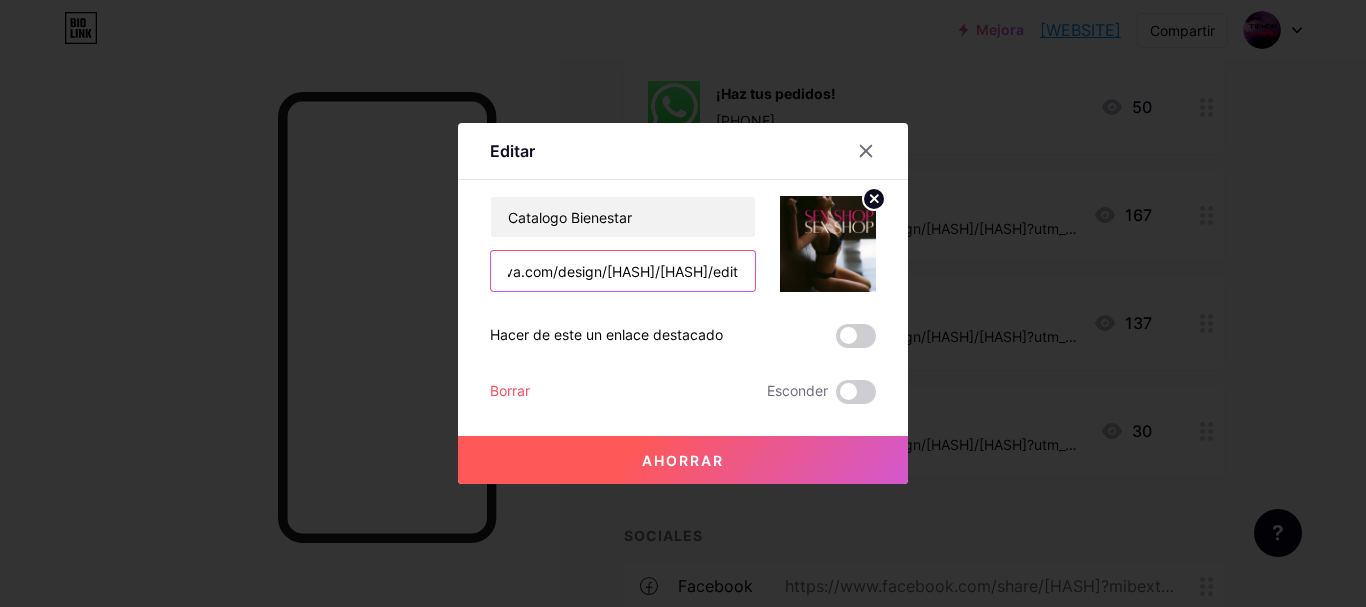 type on "https://www.canva.com/design/DAGvJ6hNMuA/mT5uO9Cr6pYXNtbF61m4GA/edit" 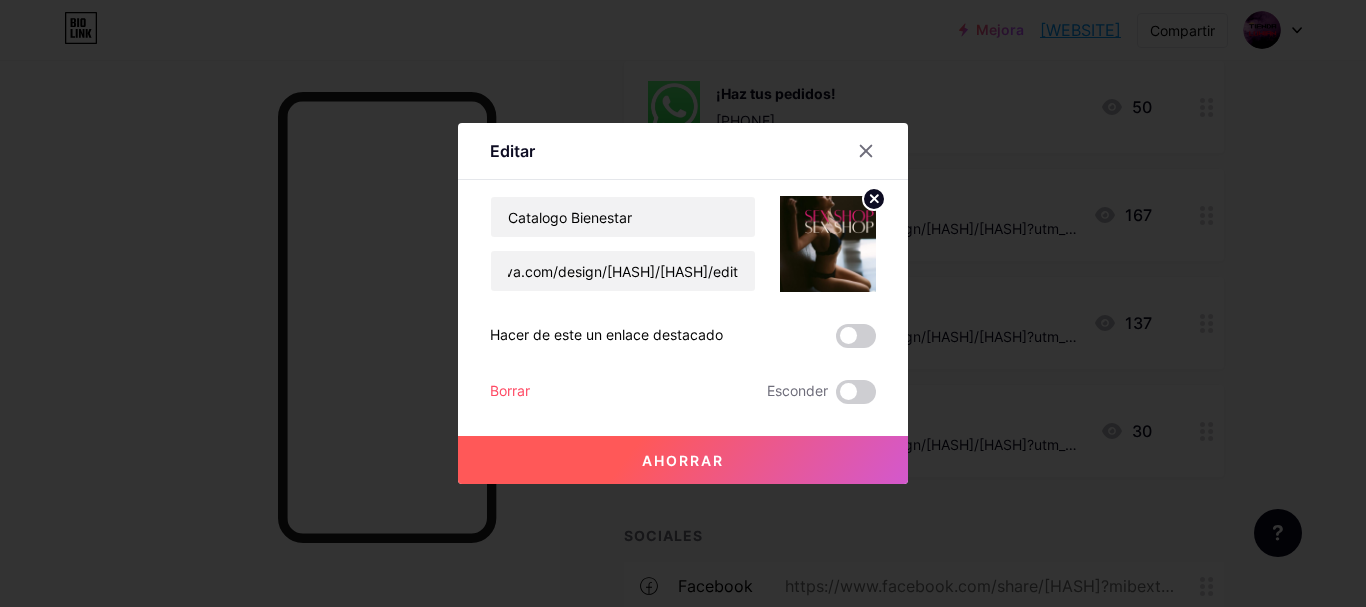scroll, scrollTop: 0, scrollLeft: 0, axis: both 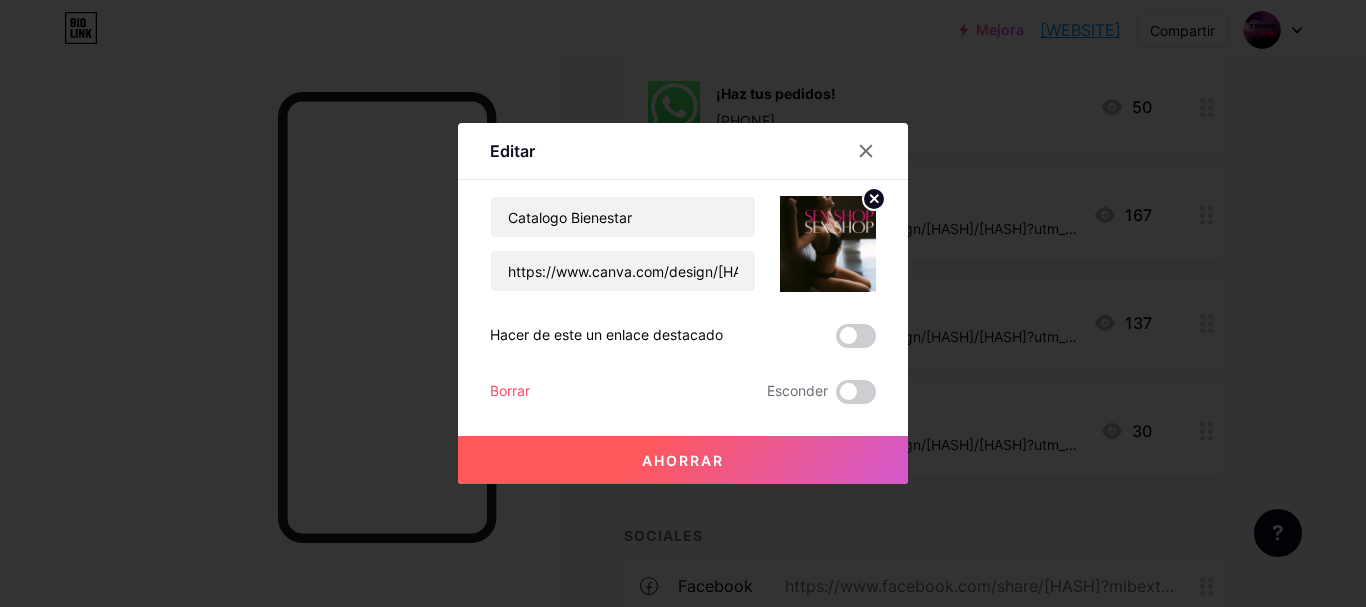 click on "Ahorrar" at bounding box center (683, 460) 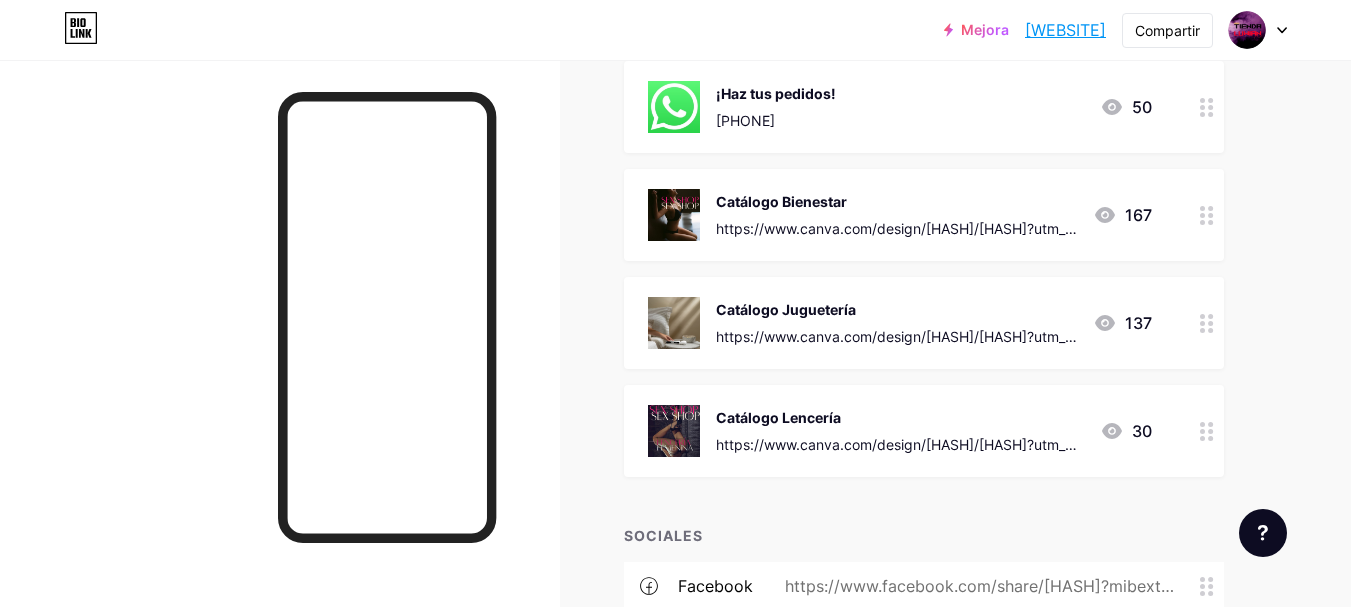 click at bounding box center [1207, 215] 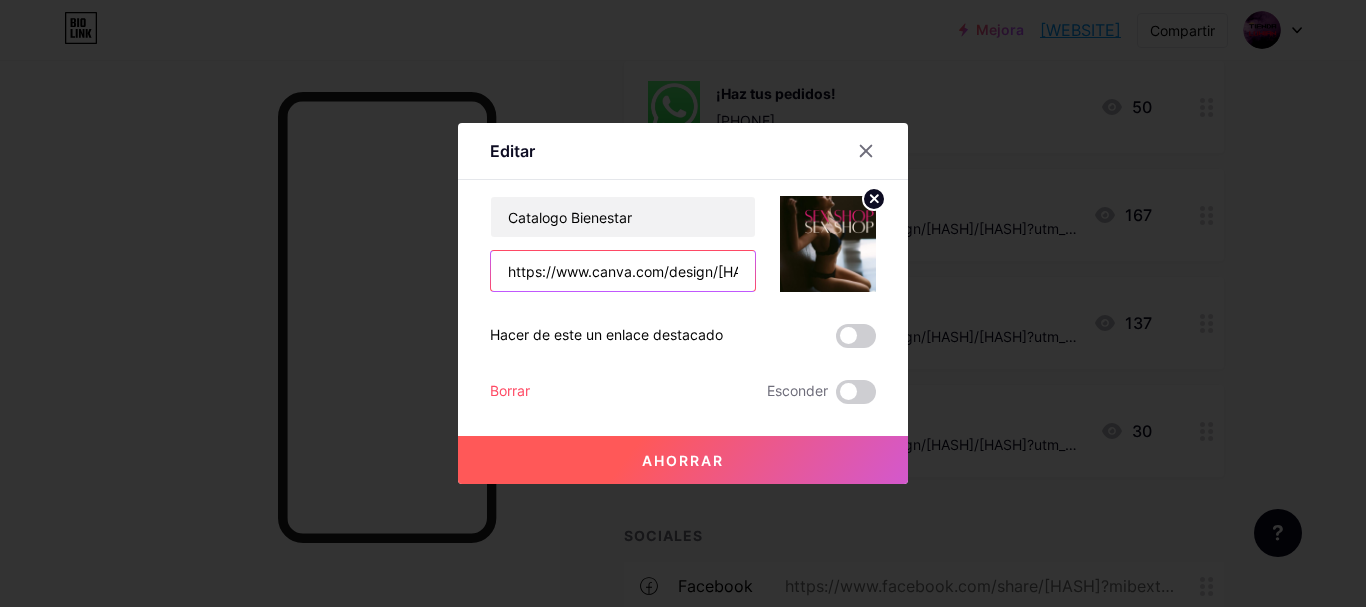 click on "https://www.canva.com/design/DAGvJ6hNMuA/mT5uO9Cr6pYXNtbF61m4GA/edit" at bounding box center (623, 271) 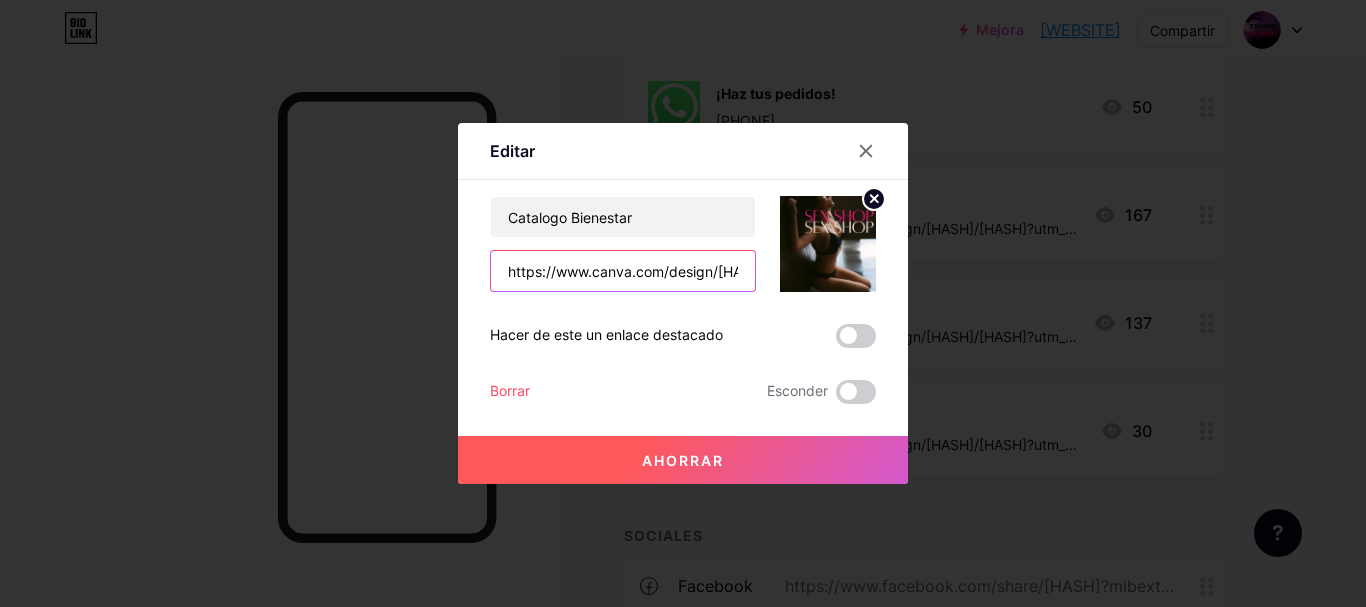 scroll, scrollTop: 0, scrollLeft: 312, axis: horizontal 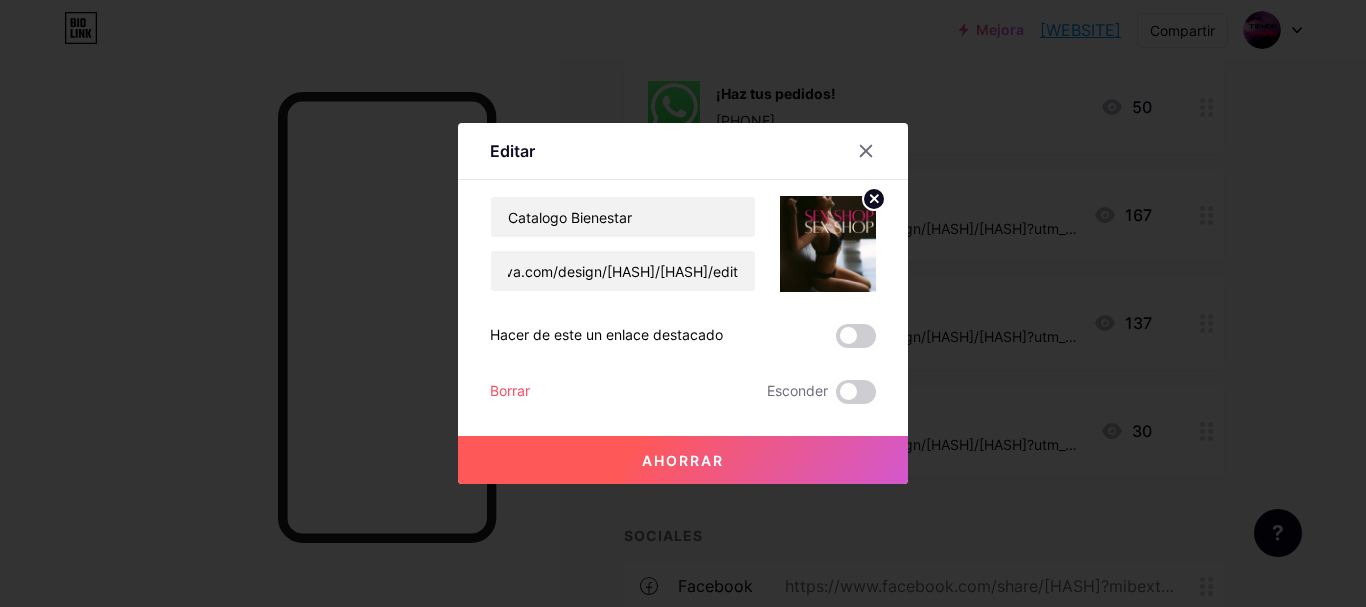 click on "Ahorrar" at bounding box center (683, 460) 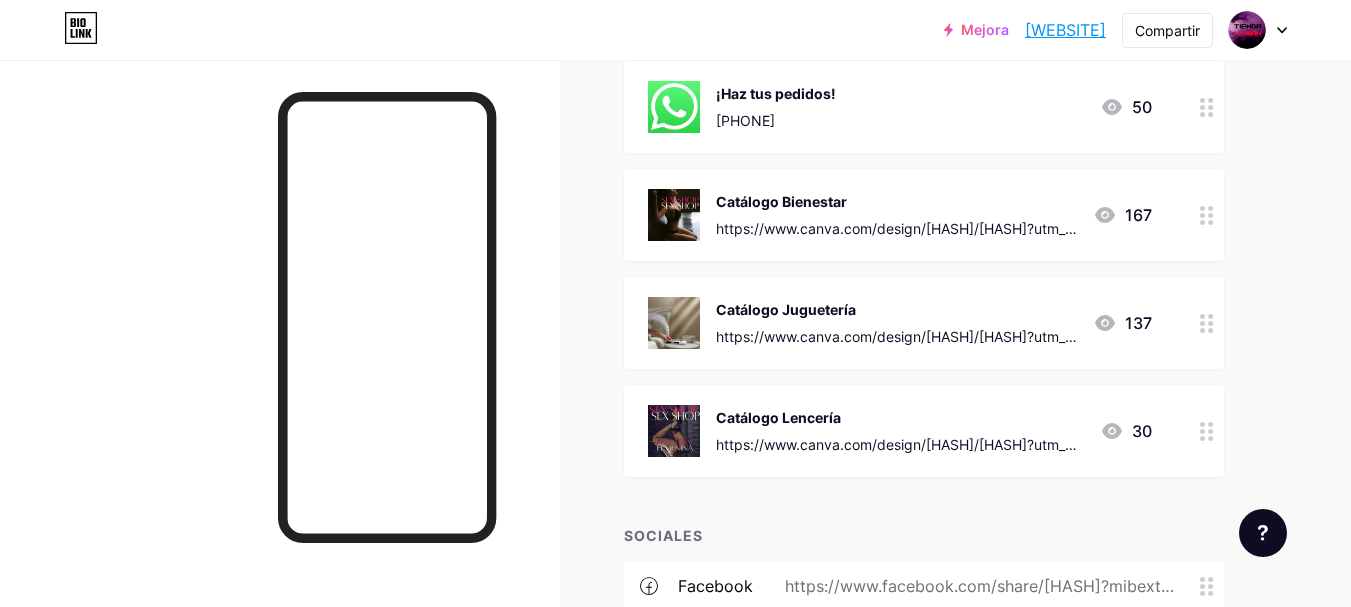 click at bounding box center [1207, 215] 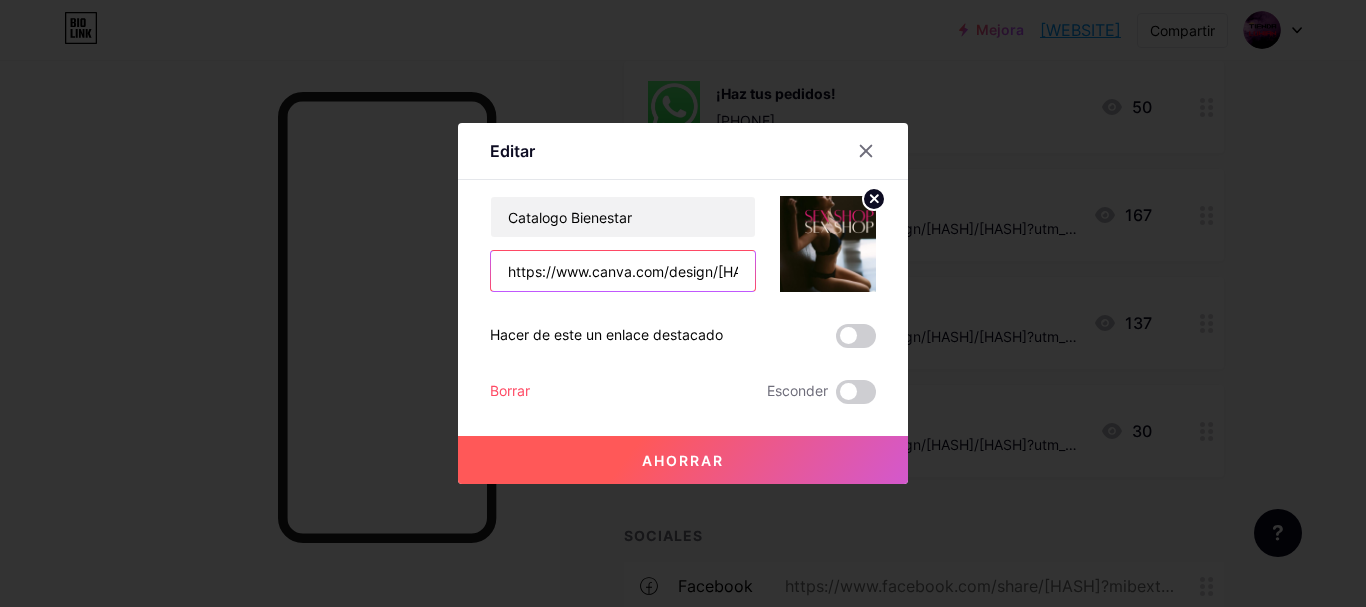 click on "https://www.canva.com/design/DAGvJ6hNMuA/mT5uO9Cr6pYXNtbF61m4GA/edit" at bounding box center (623, 271) 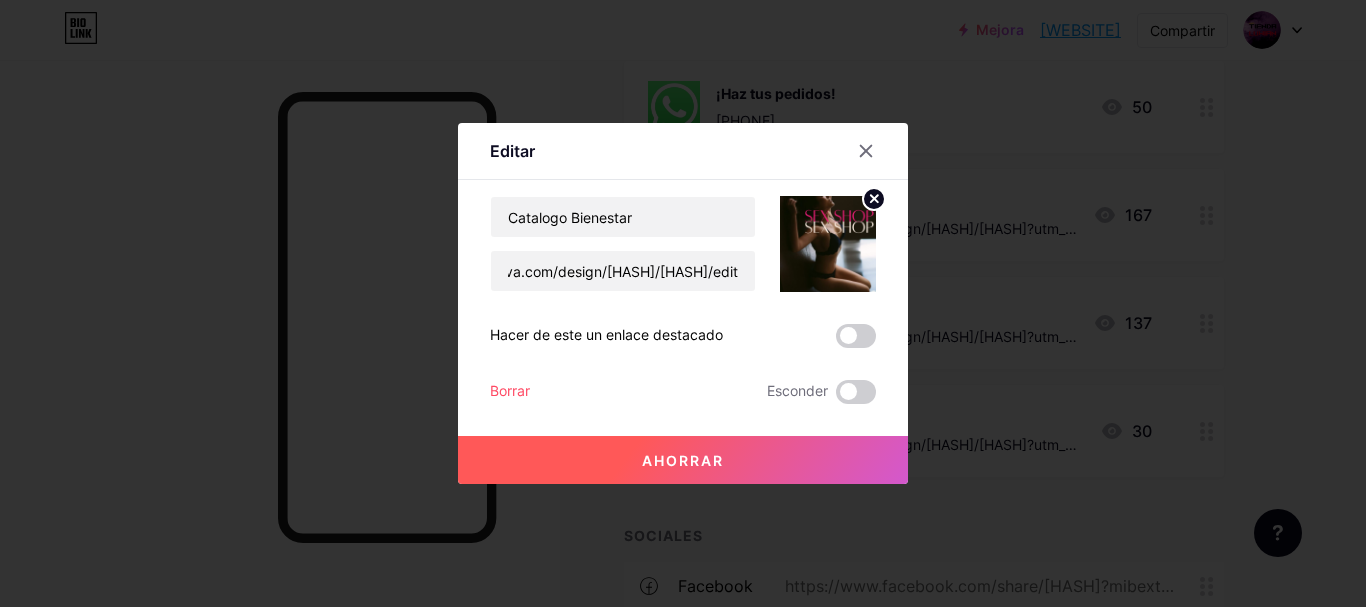 click on "Ahorrar" at bounding box center (683, 460) 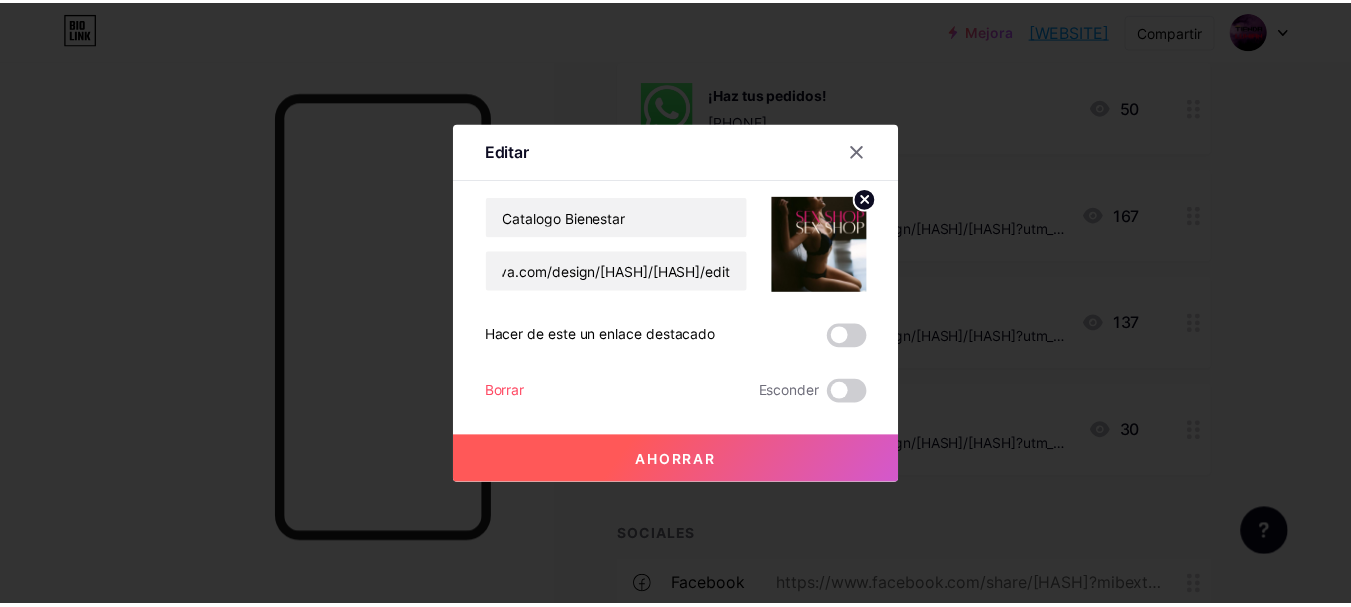 scroll, scrollTop: 0, scrollLeft: 0, axis: both 